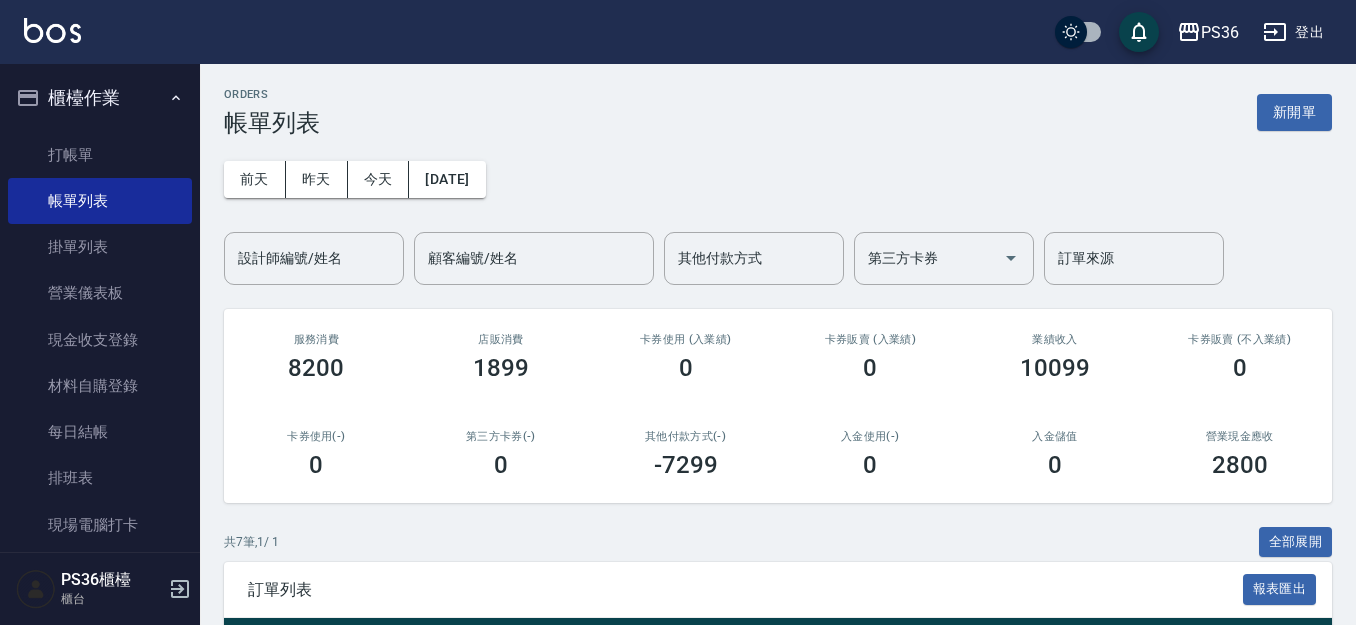 scroll, scrollTop: 0, scrollLeft: 0, axis: both 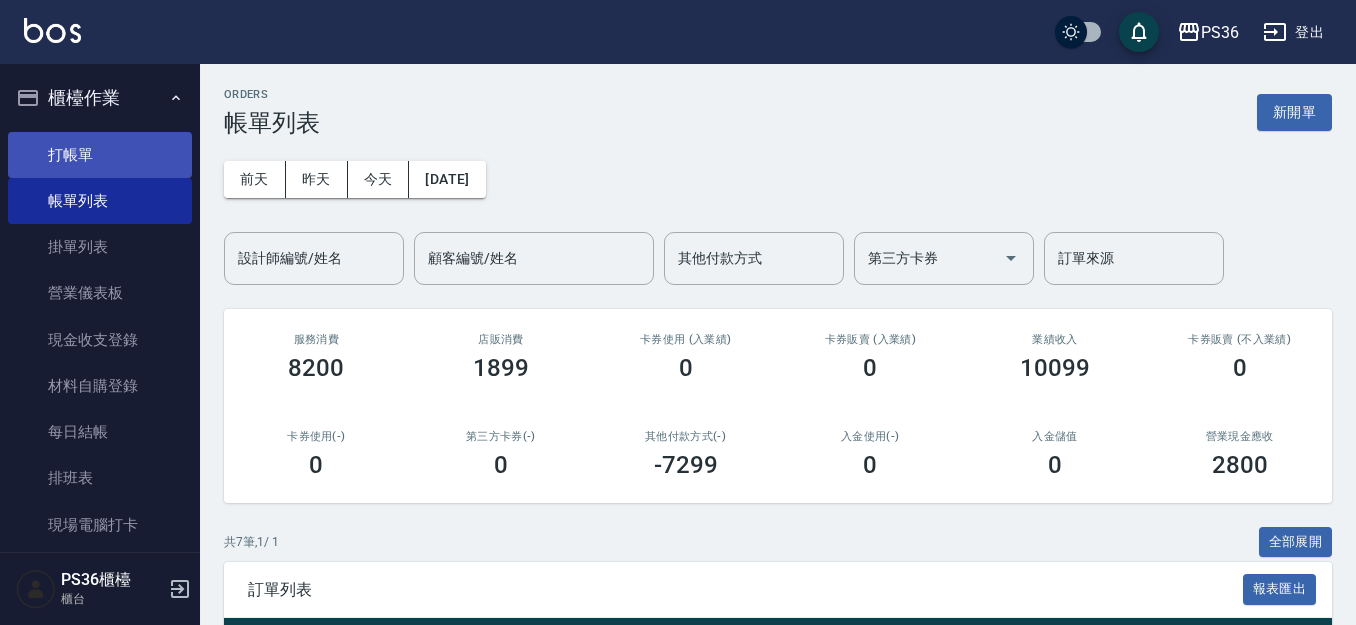 click on "打帳單" at bounding box center (100, 155) 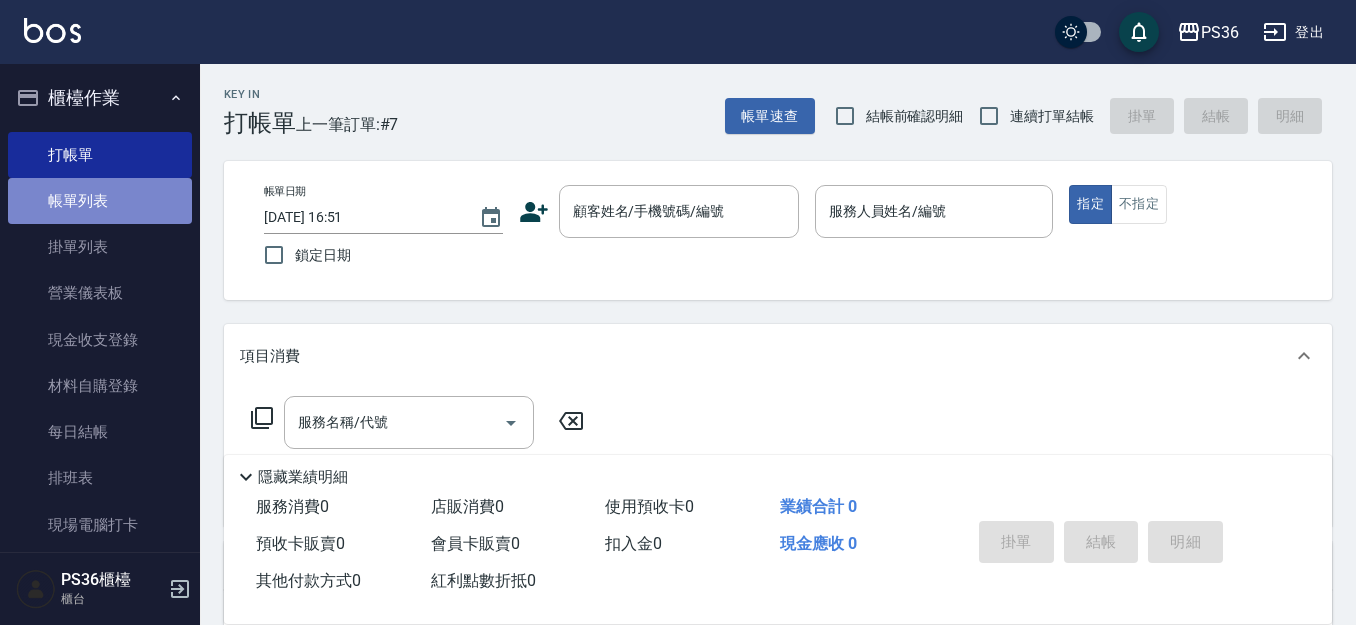 click on "帳單列表" at bounding box center (100, 201) 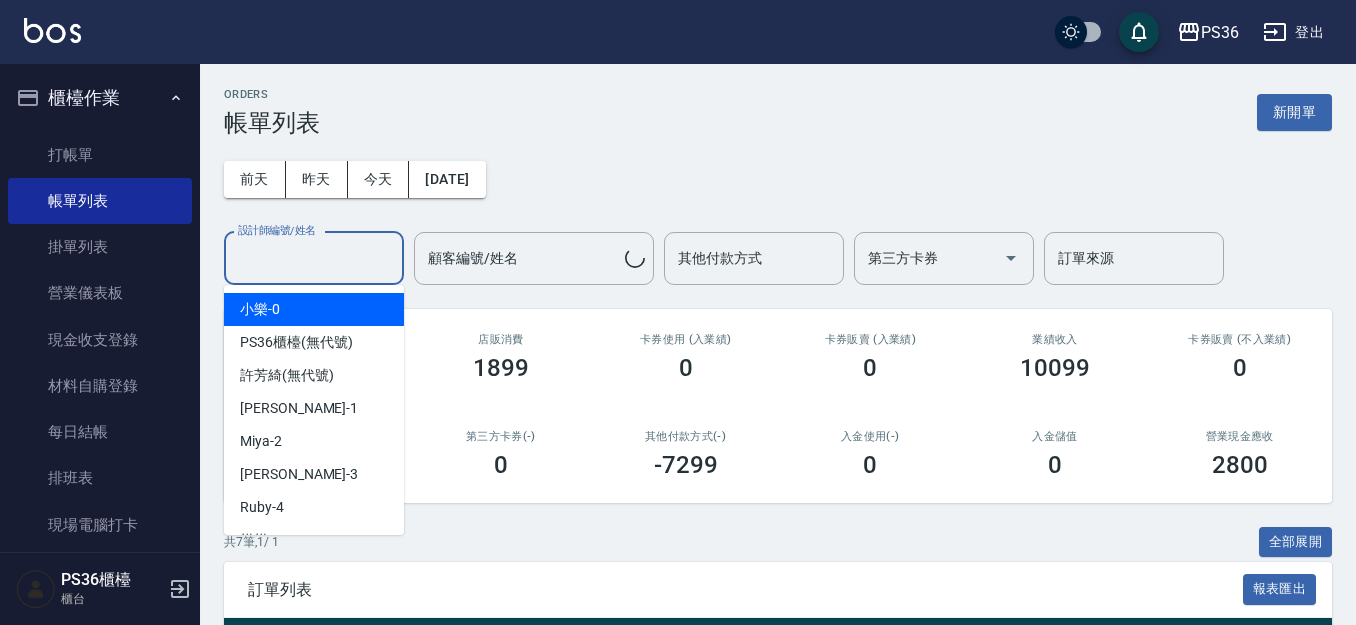 click on "設計師編號/姓名" at bounding box center (314, 258) 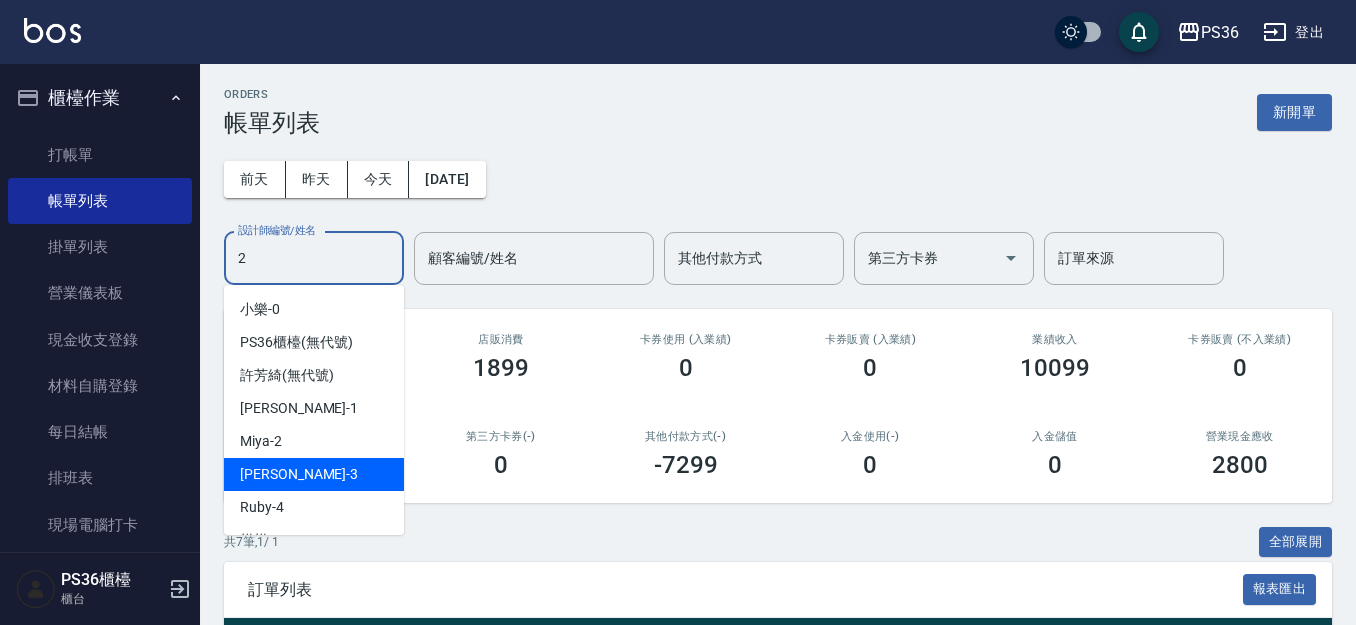 type on "Miya-2" 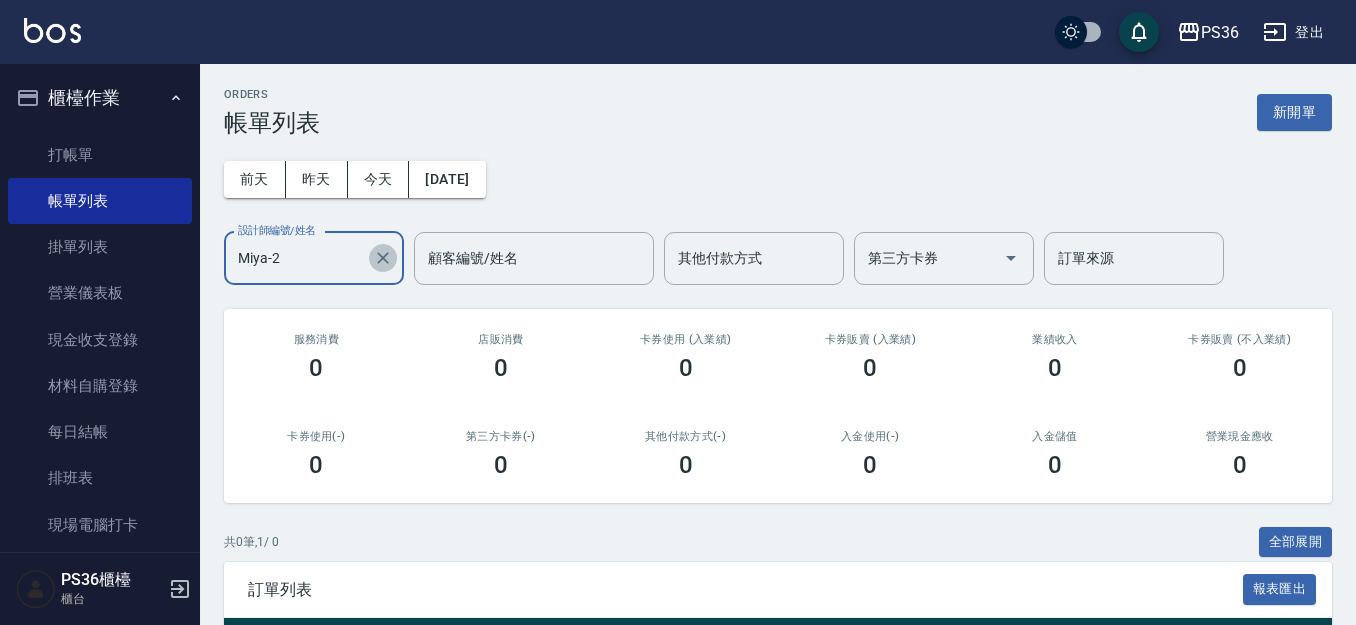 click 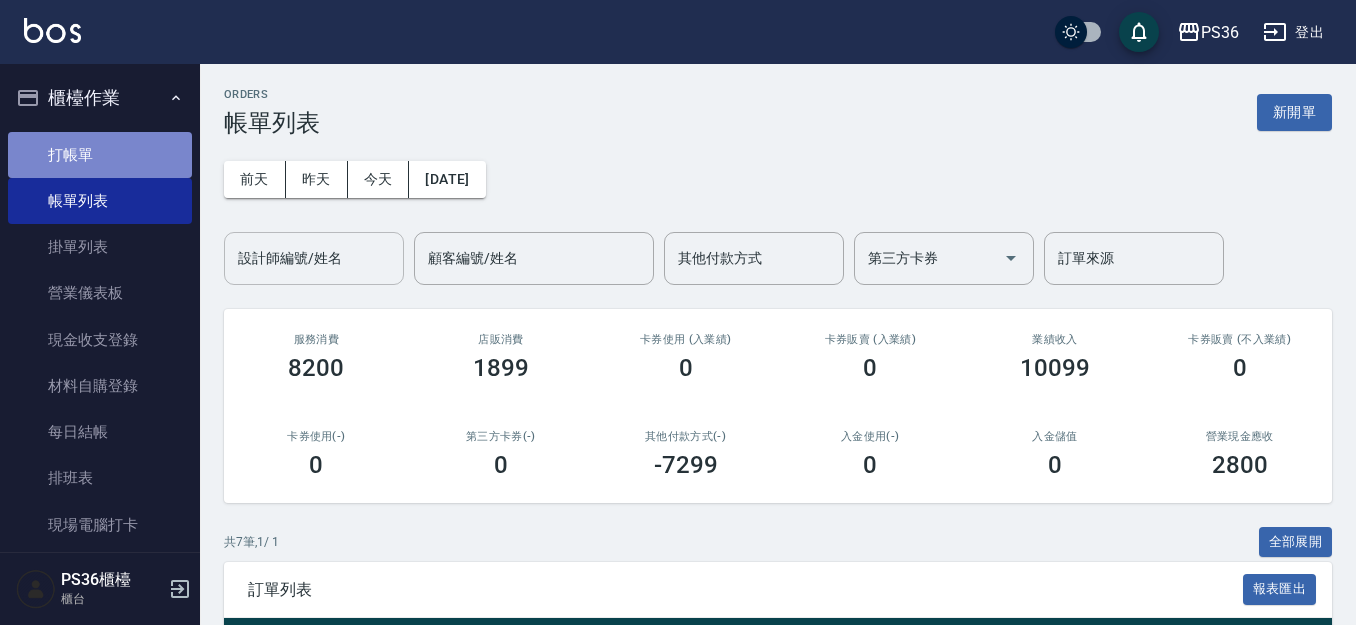 click on "打帳單" at bounding box center (100, 155) 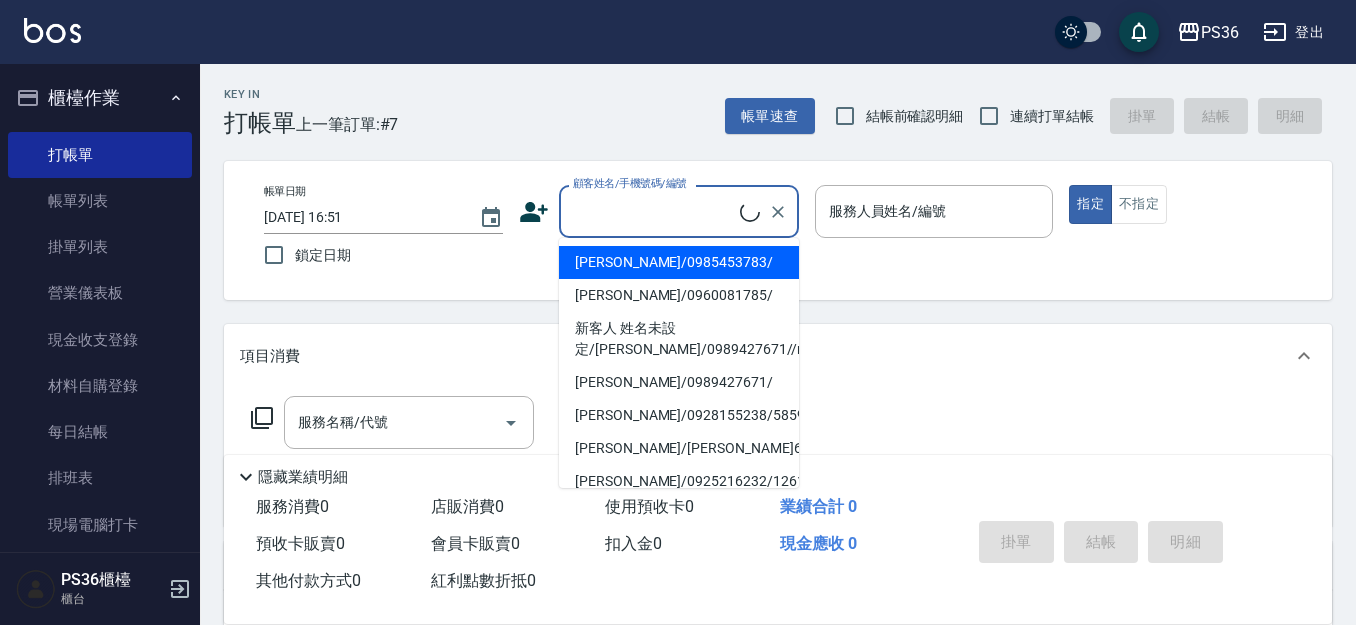 click on "顧客姓名/手機號碼/編號" at bounding box center [654, 211] 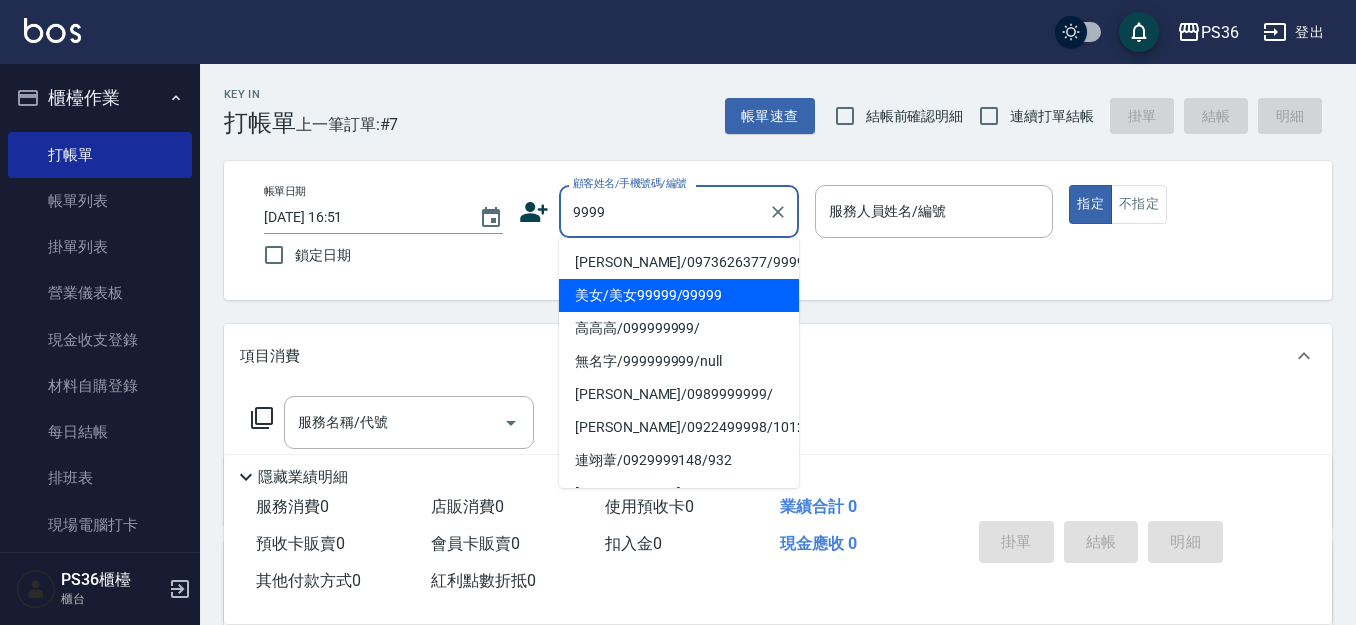 click on "美女/美女99999/99999" at bounding box center [679, 295] 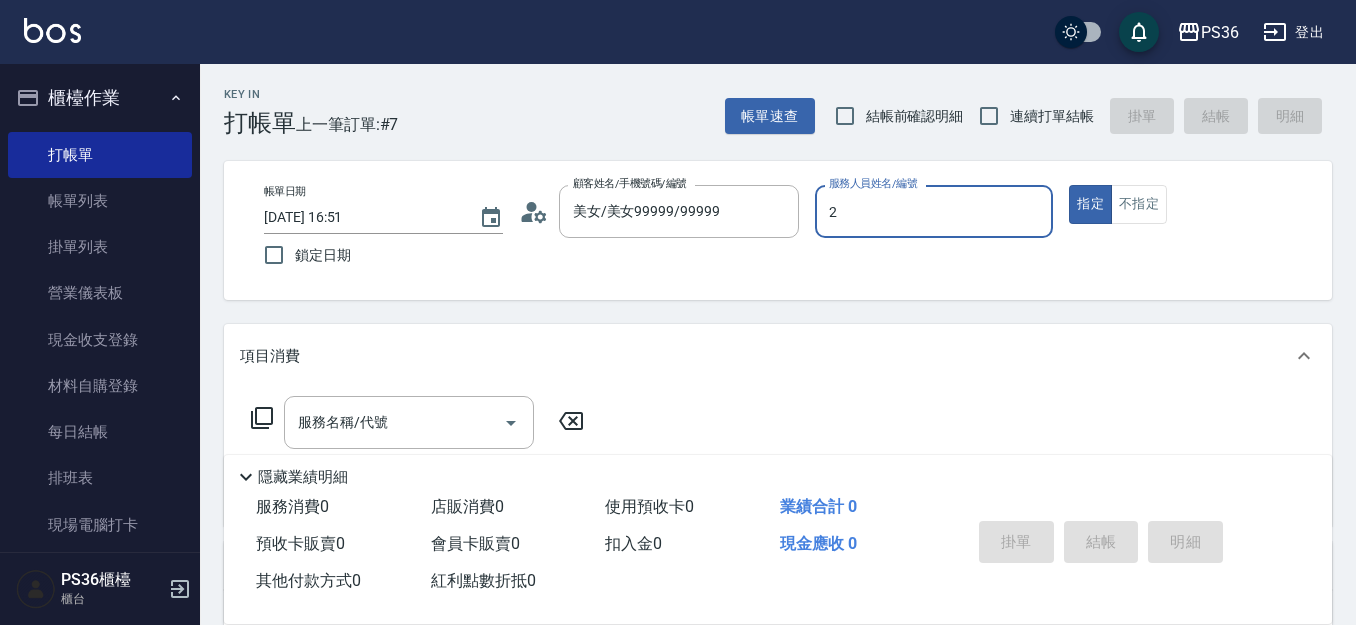 type on "2" 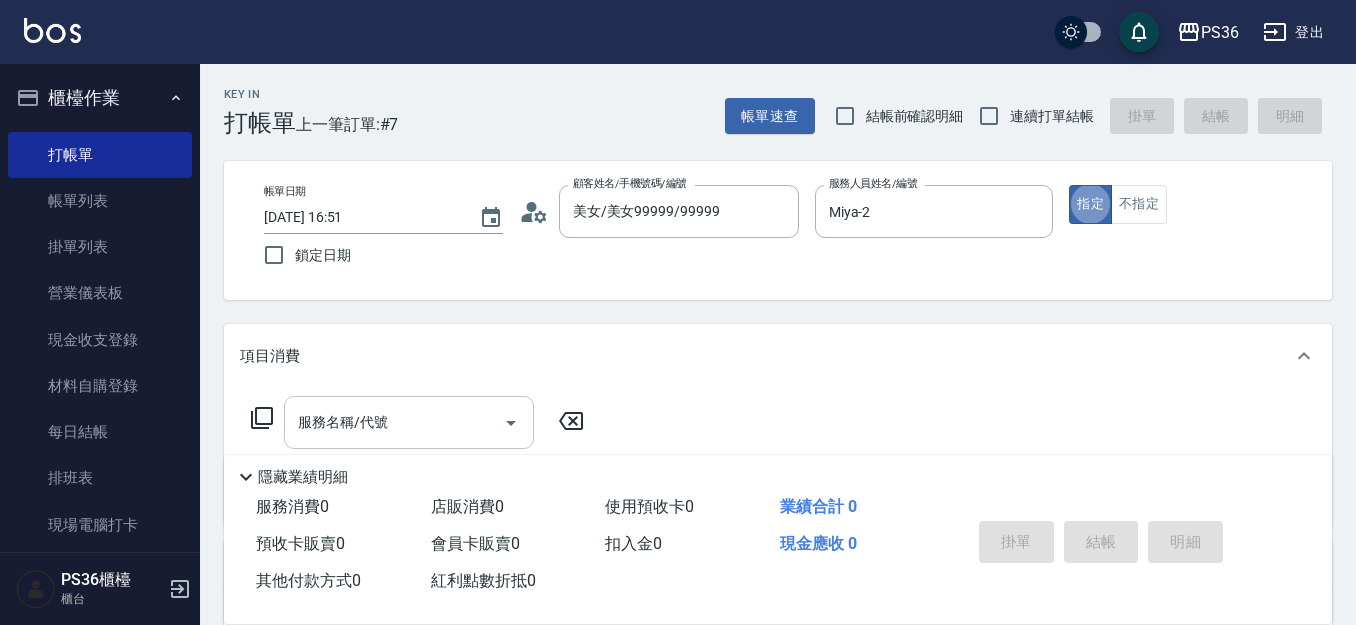 click on "服務名稱/代號 服務名稱/代號" at bounding box center (409, 422) 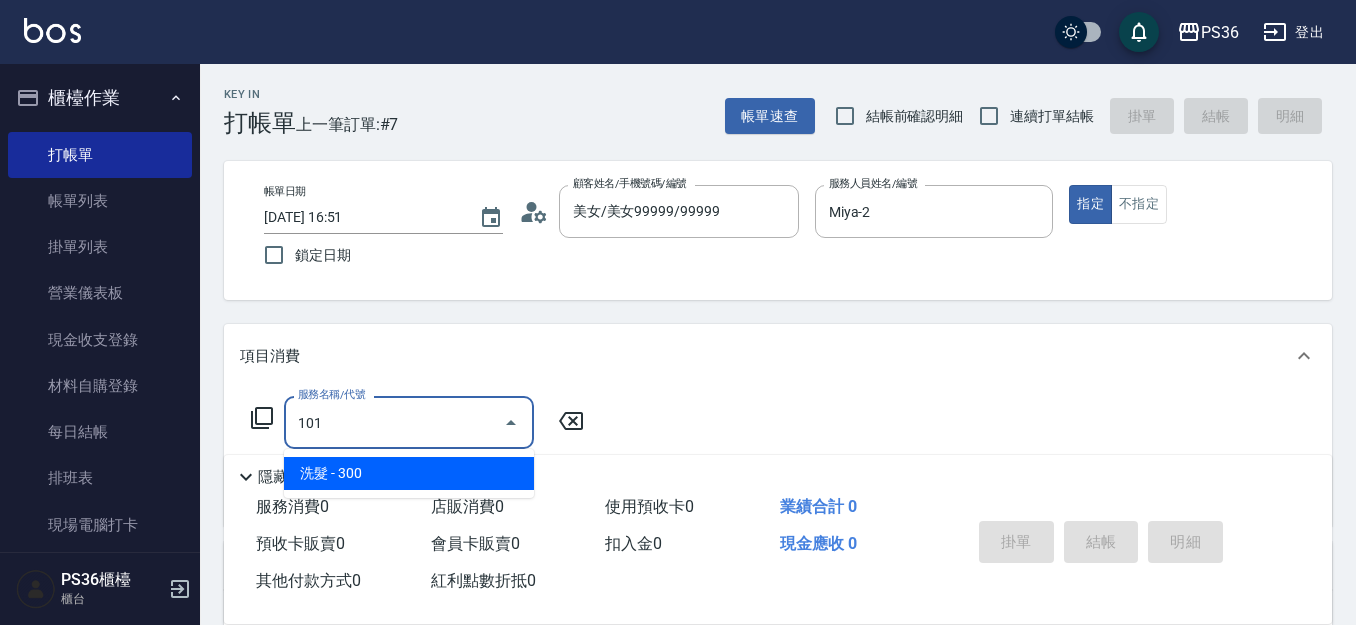 type on "洗髮(101)" 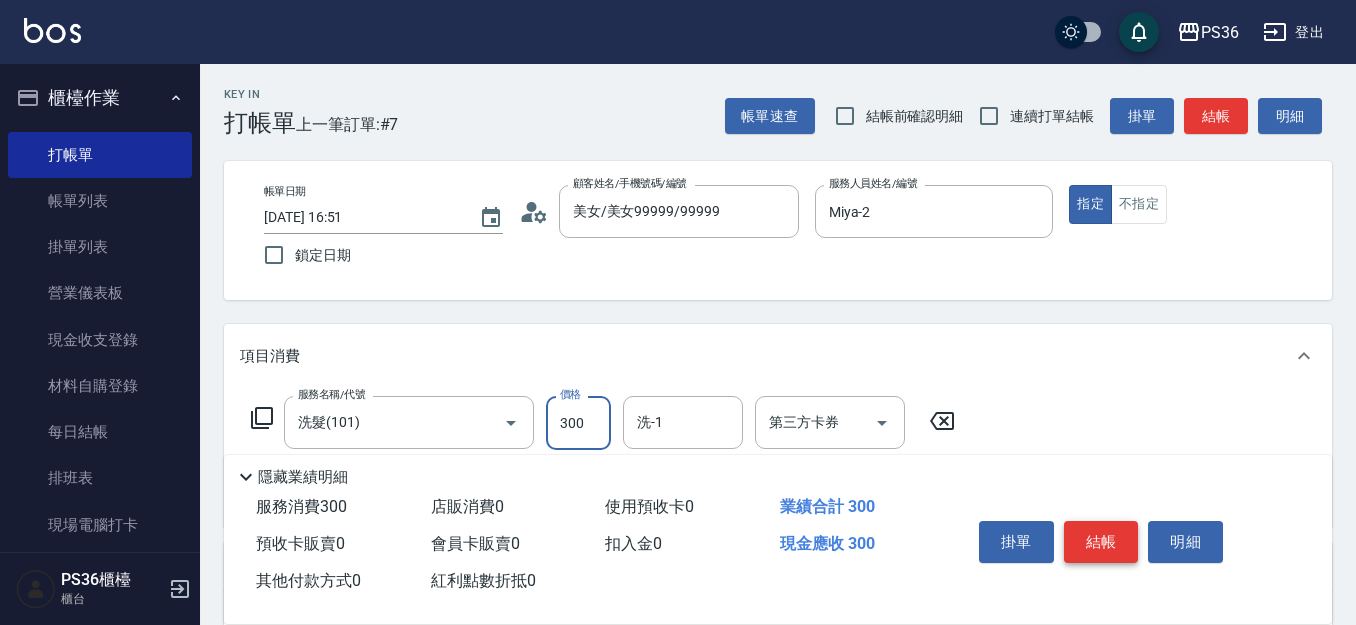 click on "結帳" at bounding box center [1101, 542] 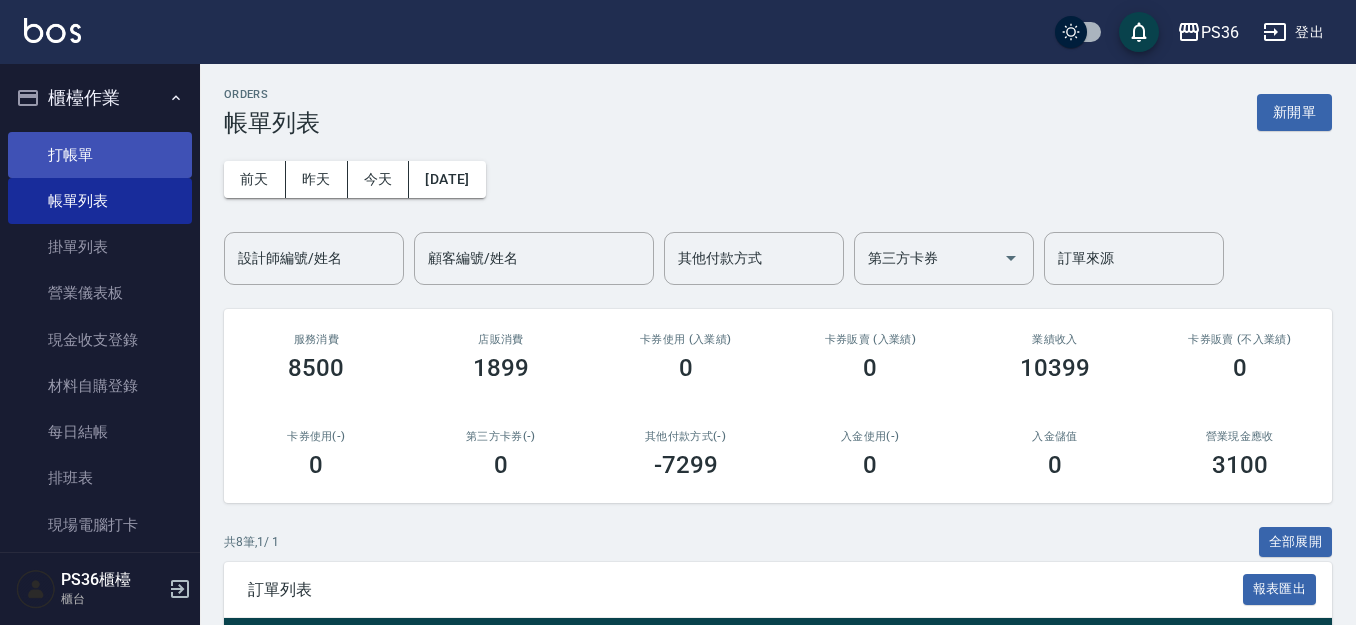 click on "打帳單" at bounding box center (100, 155) 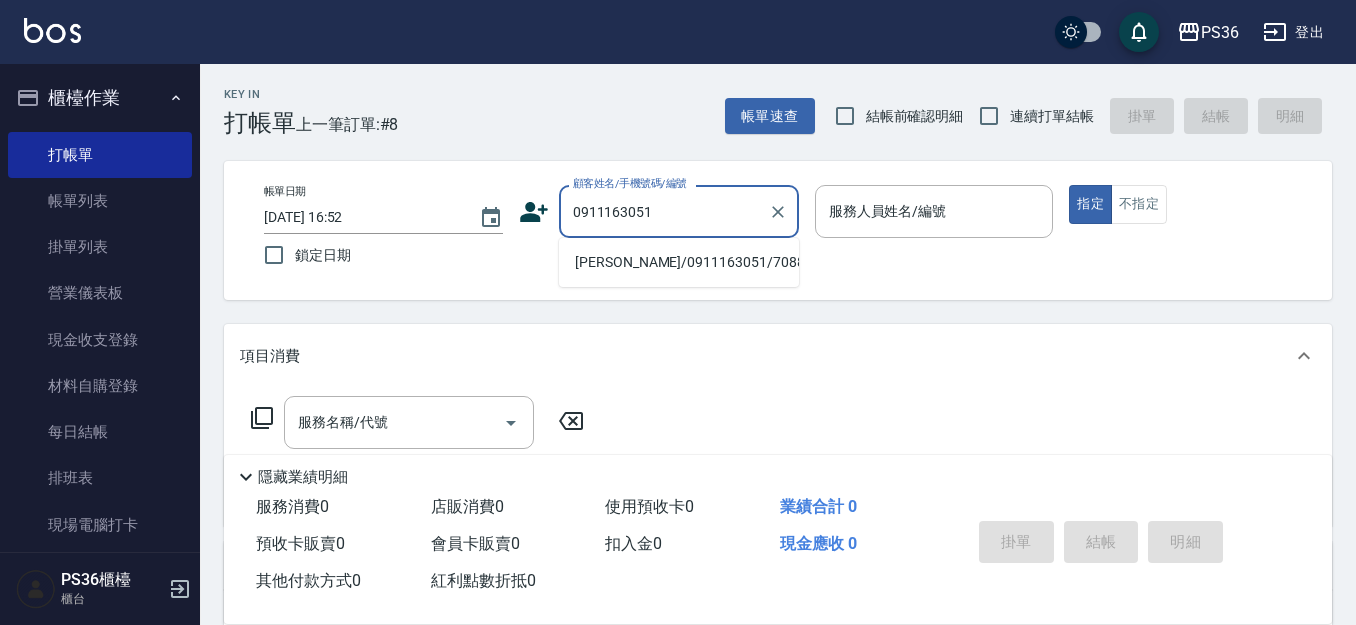 click on "[PERSON_NAME]/0911163051/7088" at bounding box center (679, 262) 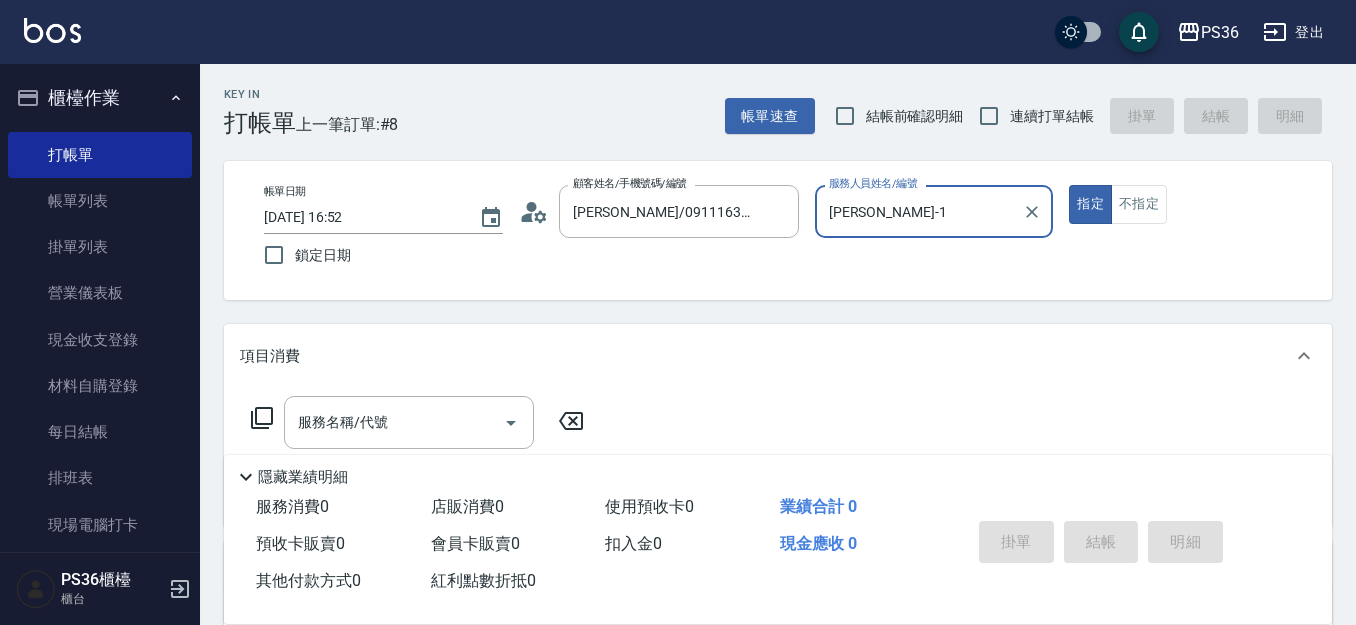 type on "[PERSON_NAME]-1" 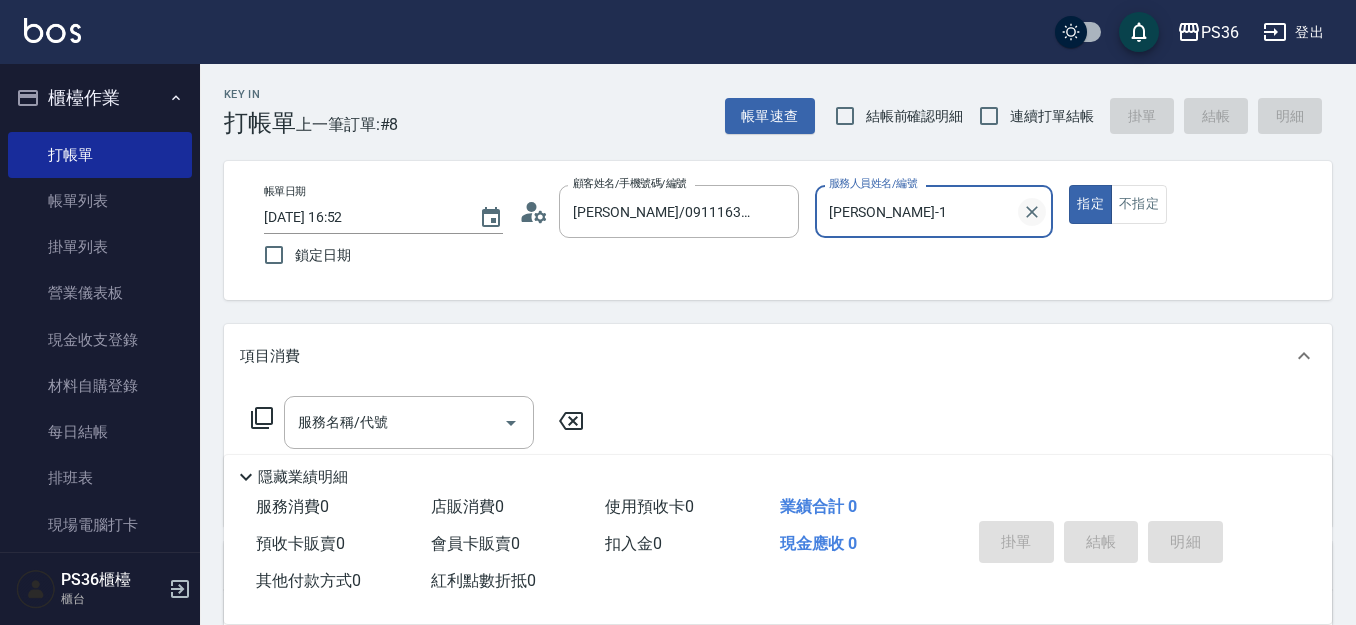 click 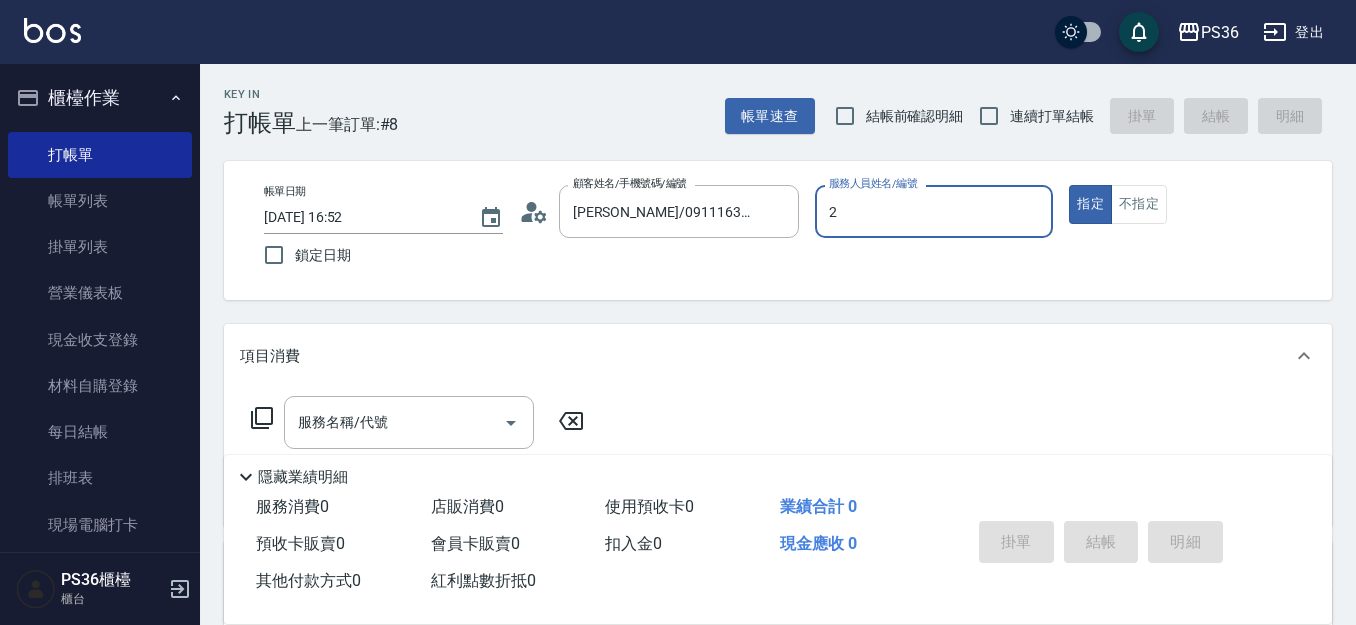 type on "2" 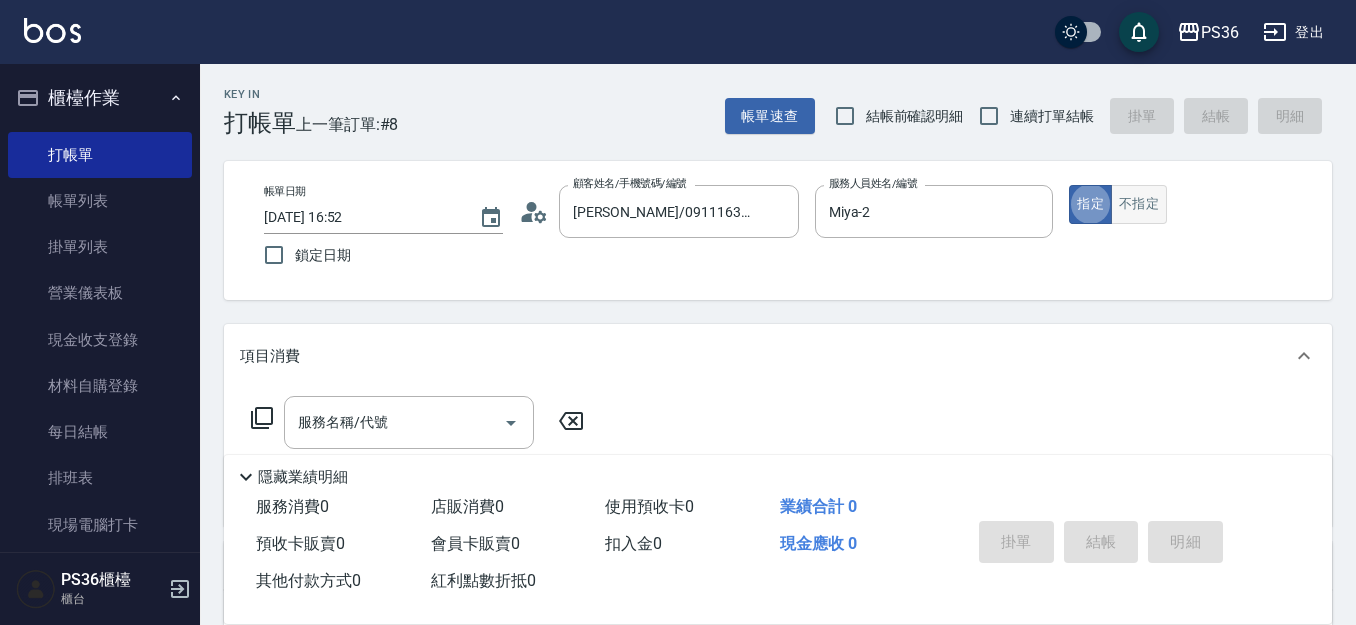 click on "不指定" at bounding box center (1139, 204) 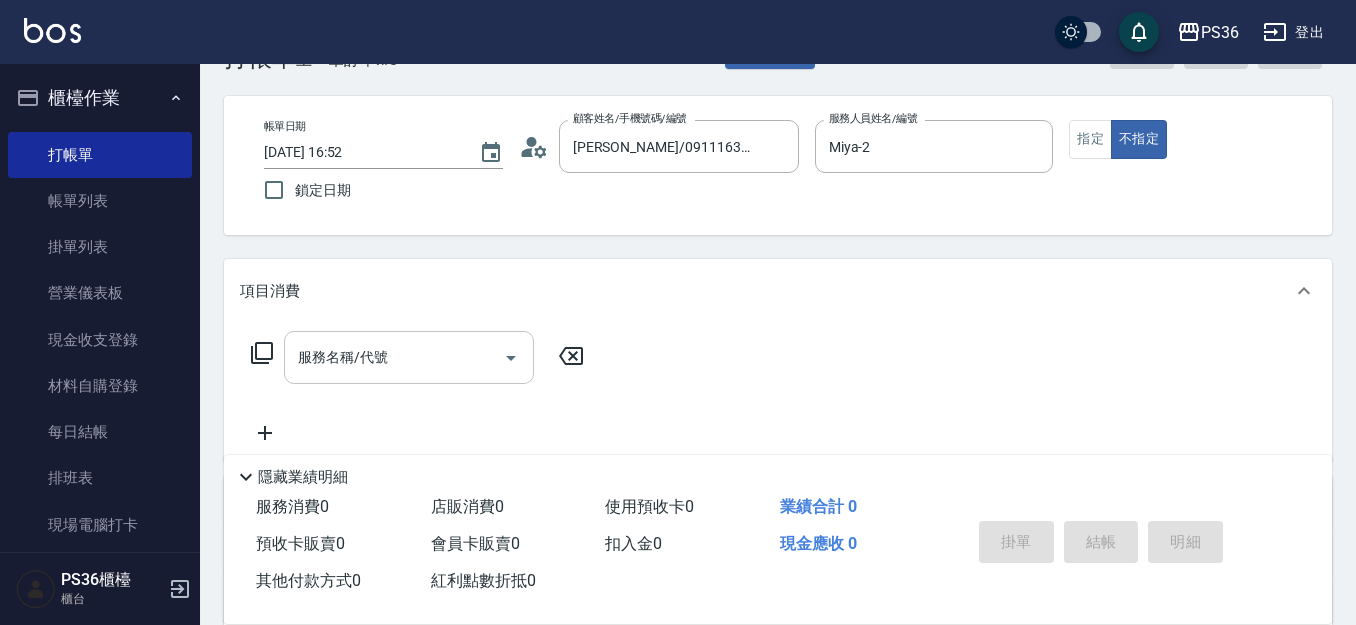 scroll, scrollTop: 100, scrollLeft: 0, axis: vertical 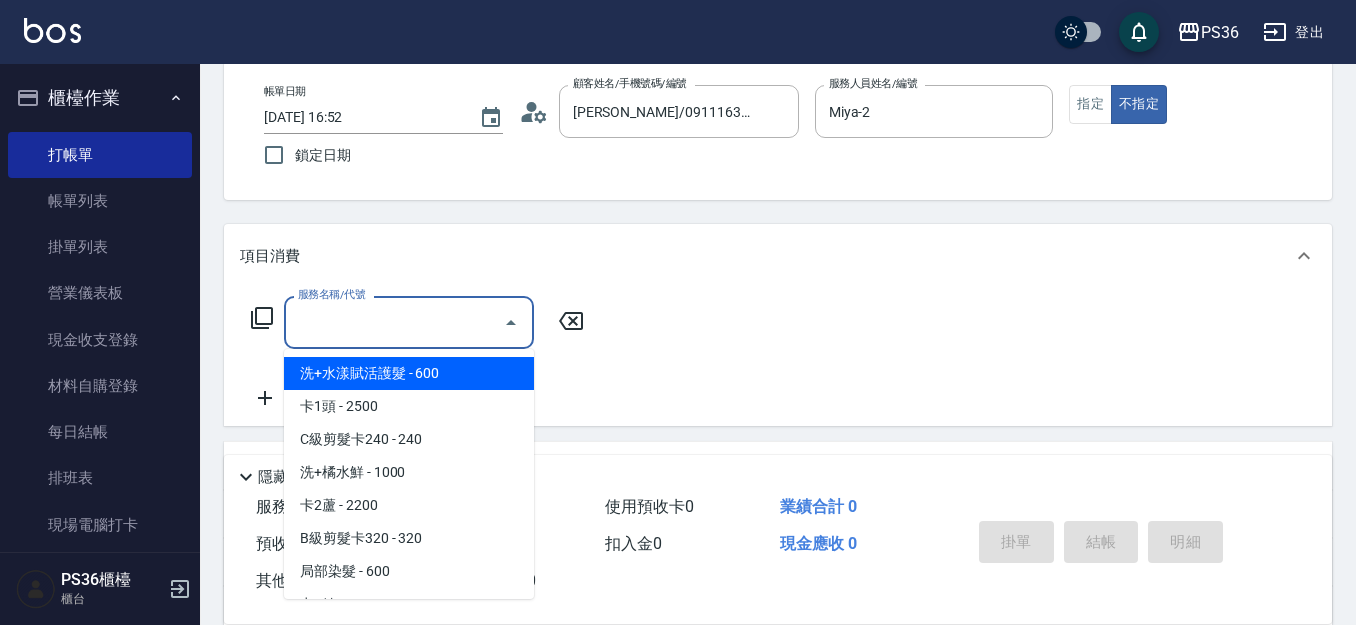 click on "服務名稱/代號" at bounding box center (394, 322) 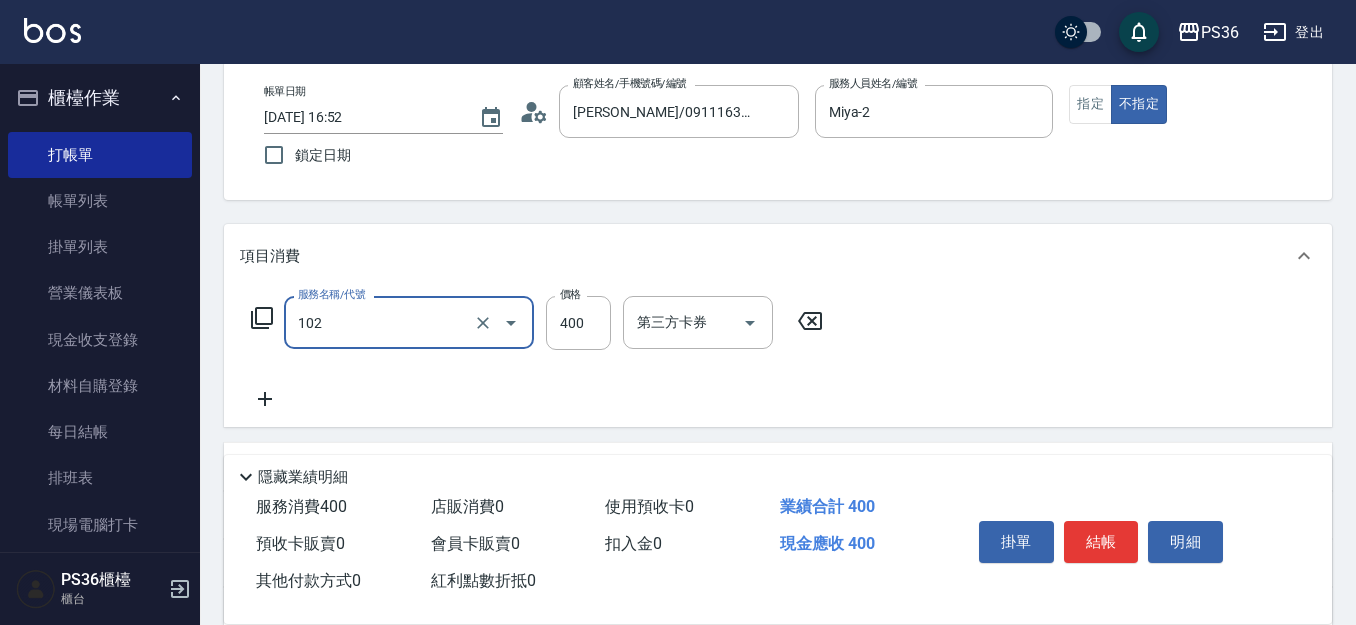 type on "精油洗髮(102)" 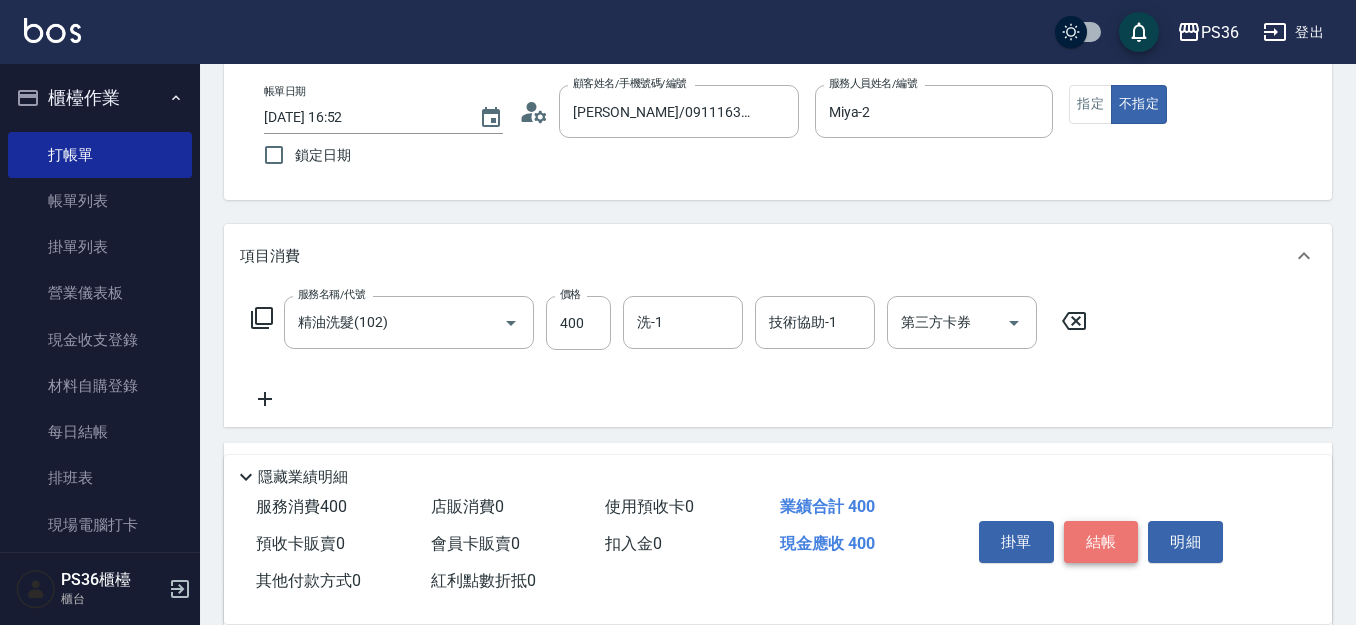 click on "結帳" at bounding box center (1101, 542) 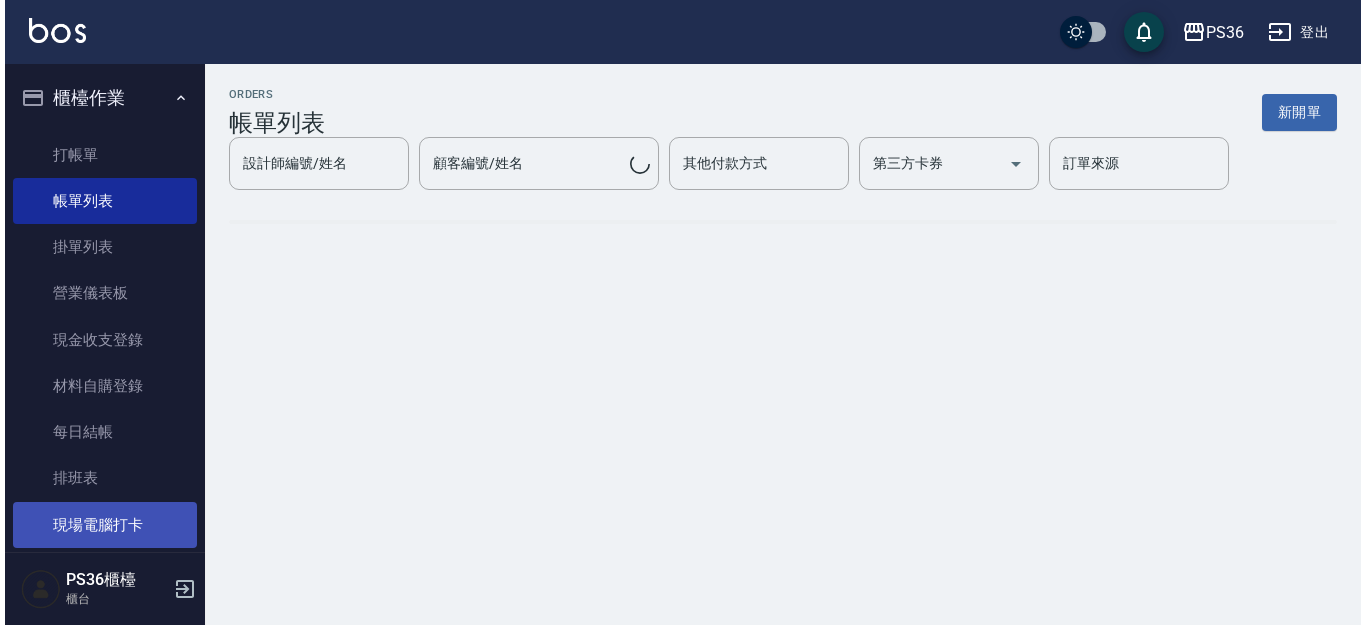 scroll, scrollTop: 0, scrollLeft: 0, axis: both 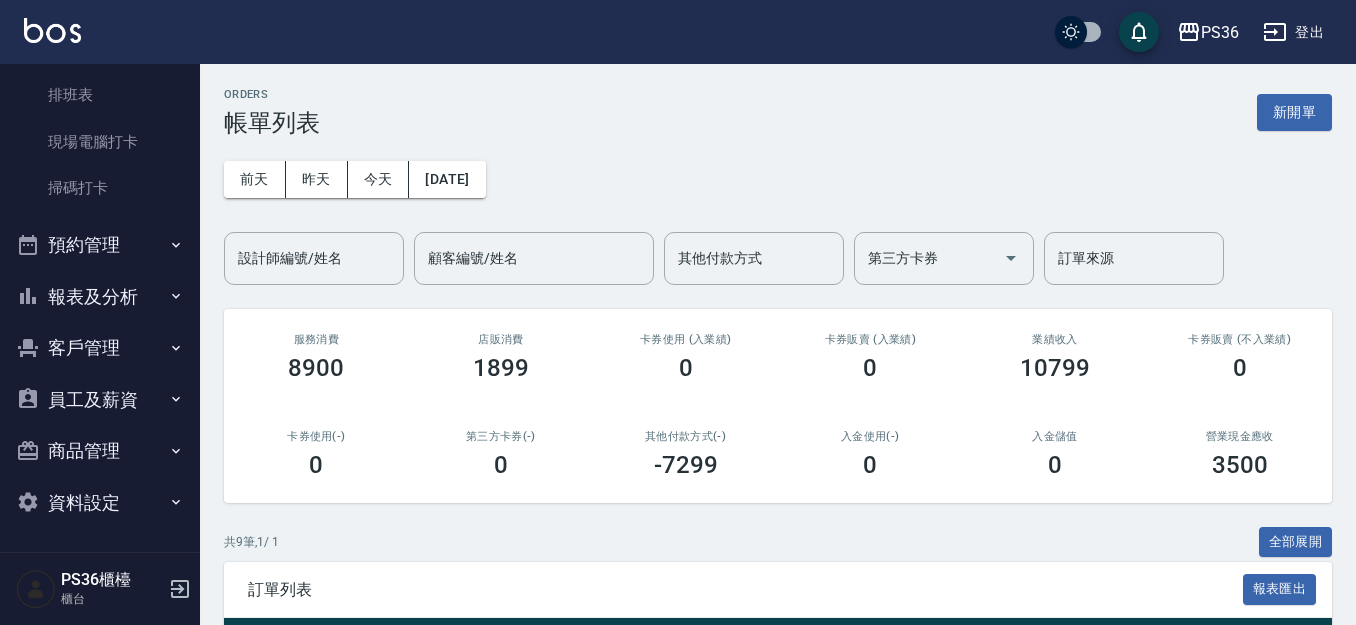 click on "客戶管理" at bounding box center (100, 348) 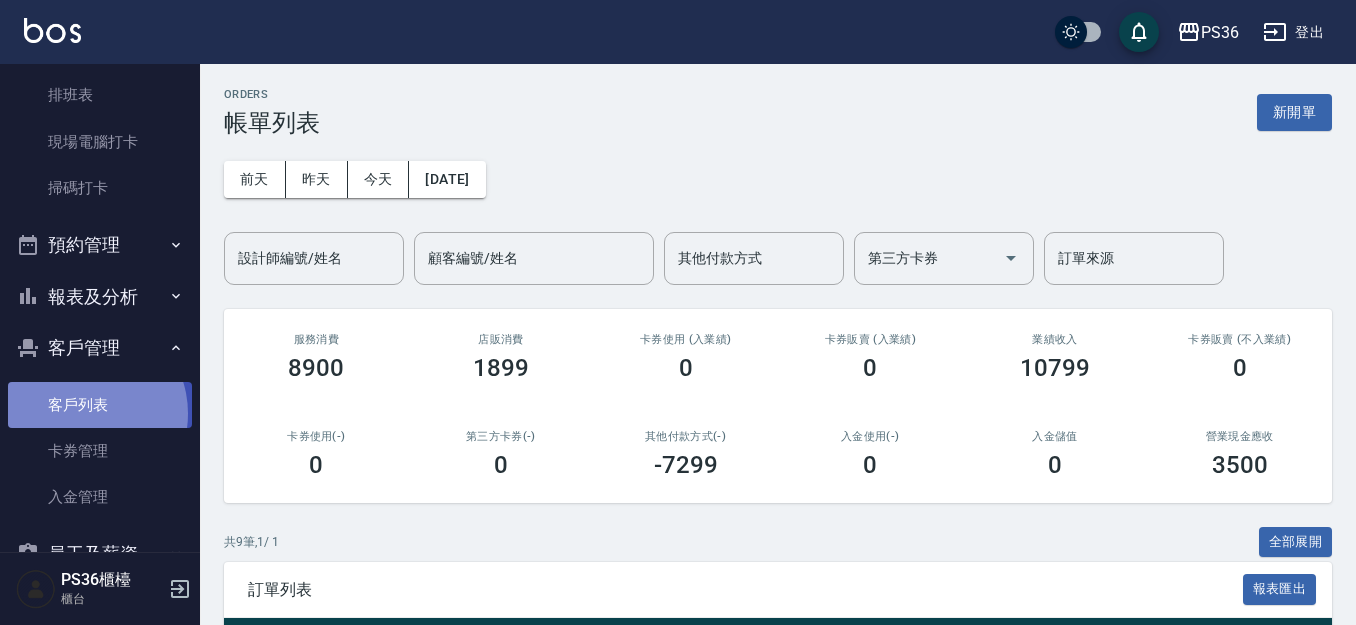click on "客戶列表" at bounding box center (100, 405) 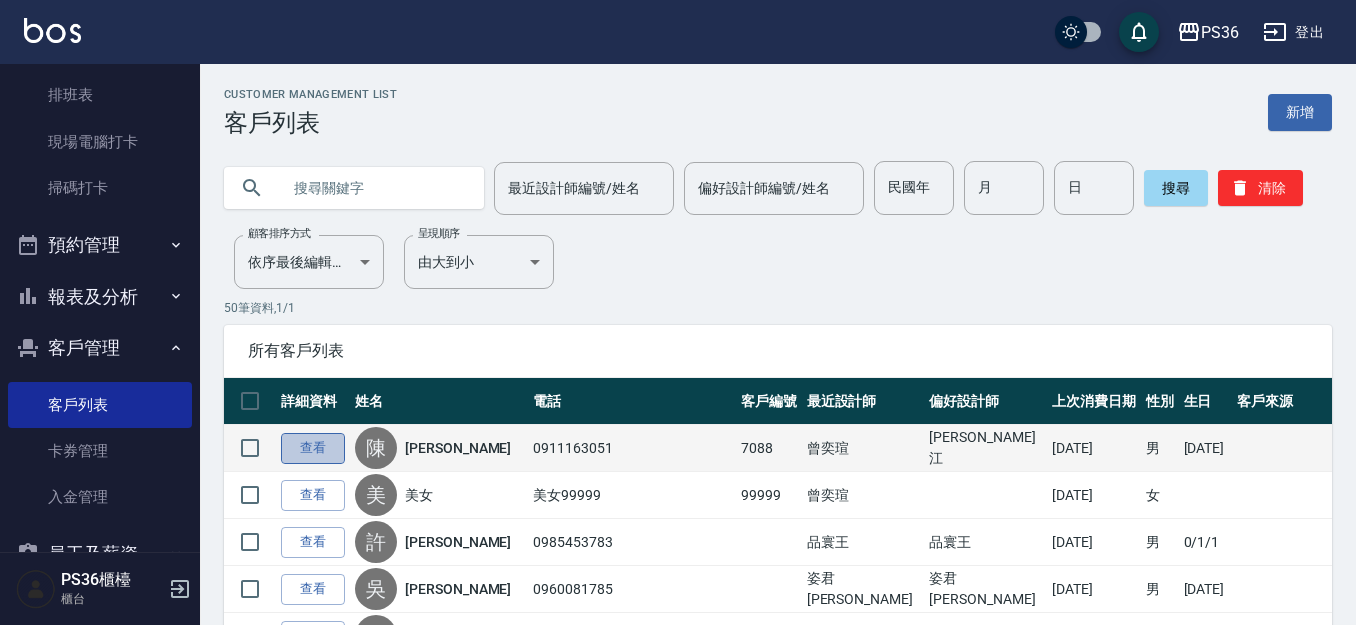click on "查看" at bounding box center (313, 448) 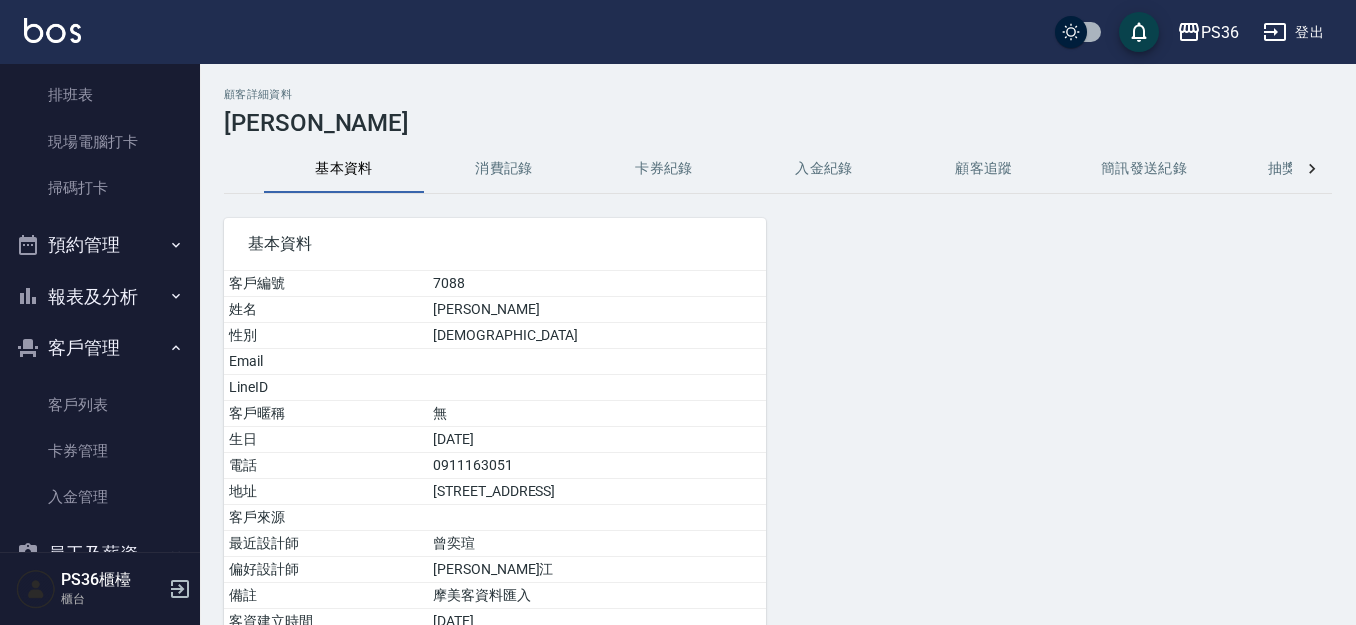 click on "消費記錄" at bounding box center (504, 169) 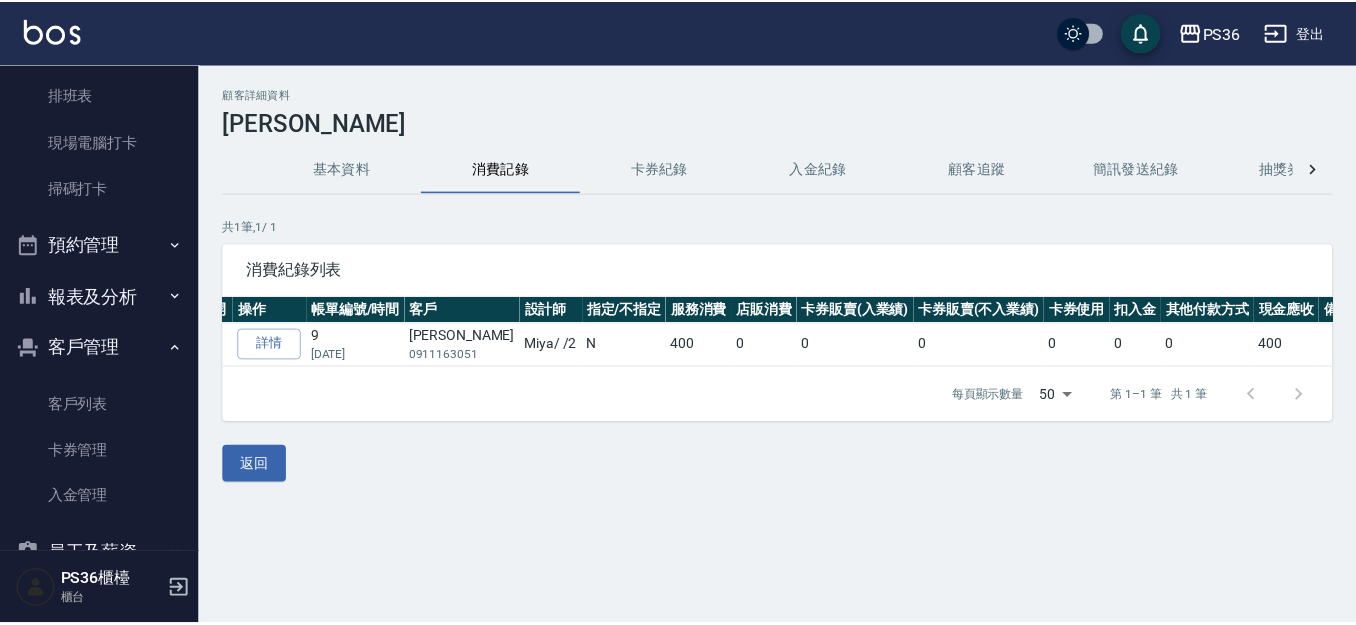 scroll, scrollTop: 0, scrollLeft: 0, axis: both 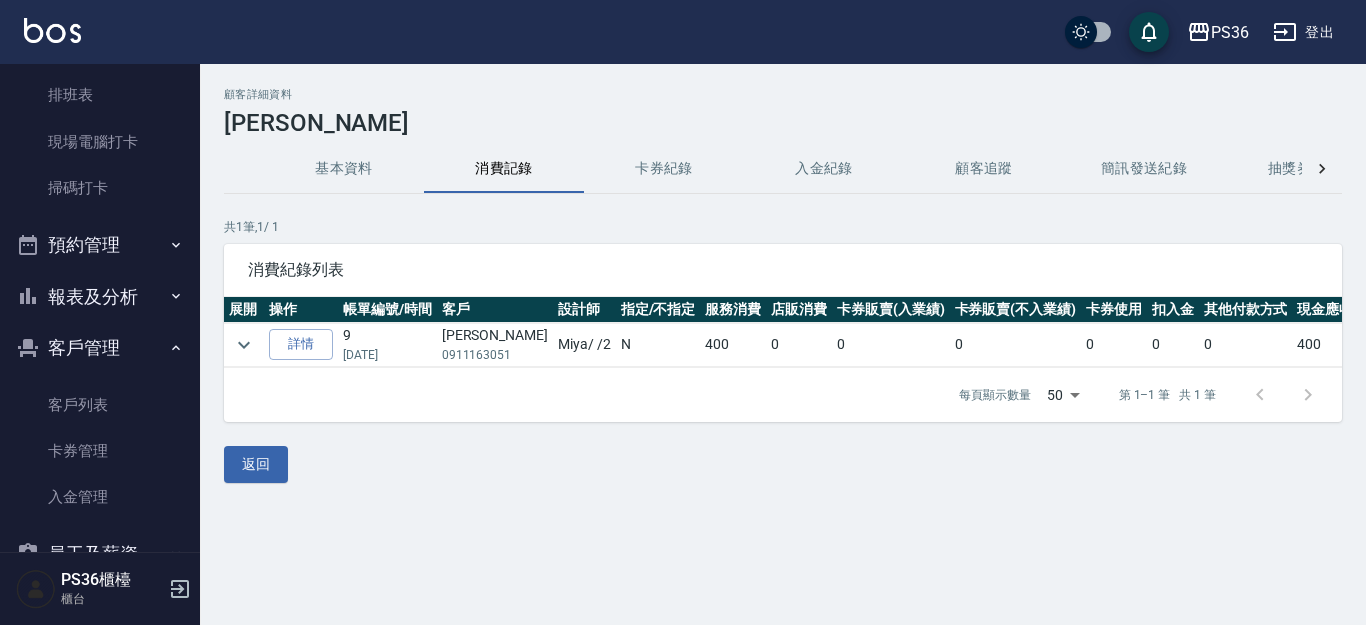 click on "卡券紀錄" at bounding box center (664, 169) 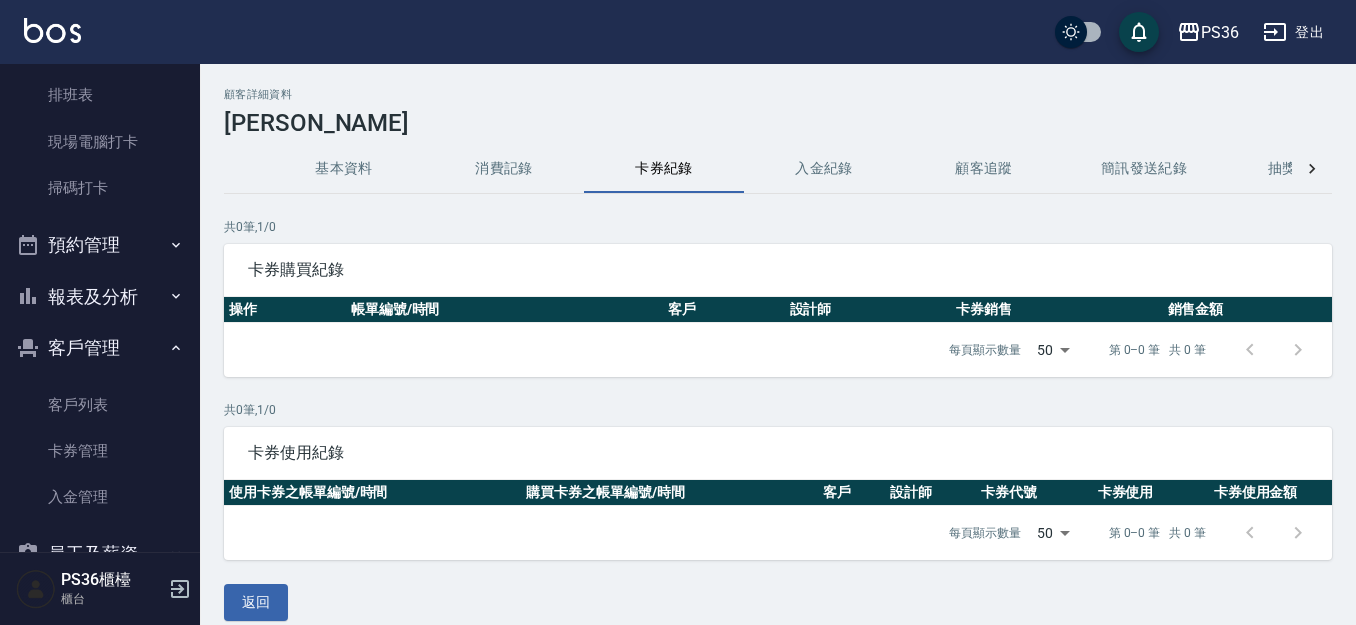 click on "入金紀錄" at bounding box center (824, 169) 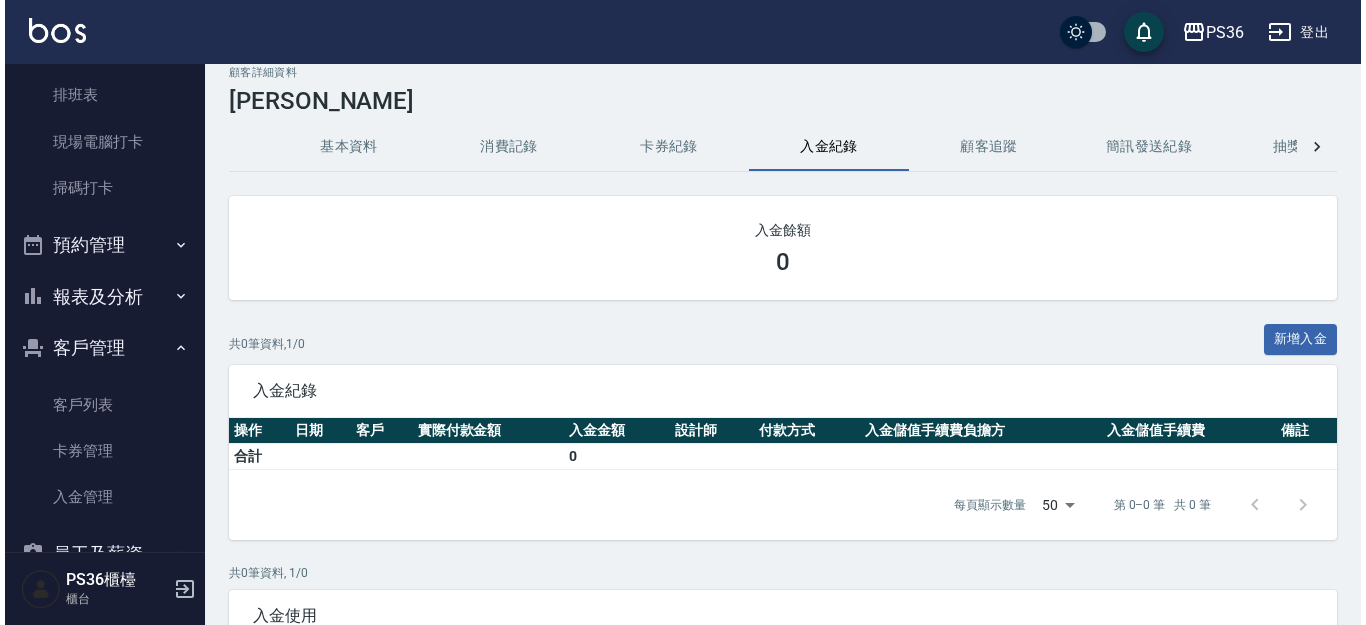 scroll, scrollTop: 0, scrollLeft: 0, axis: both 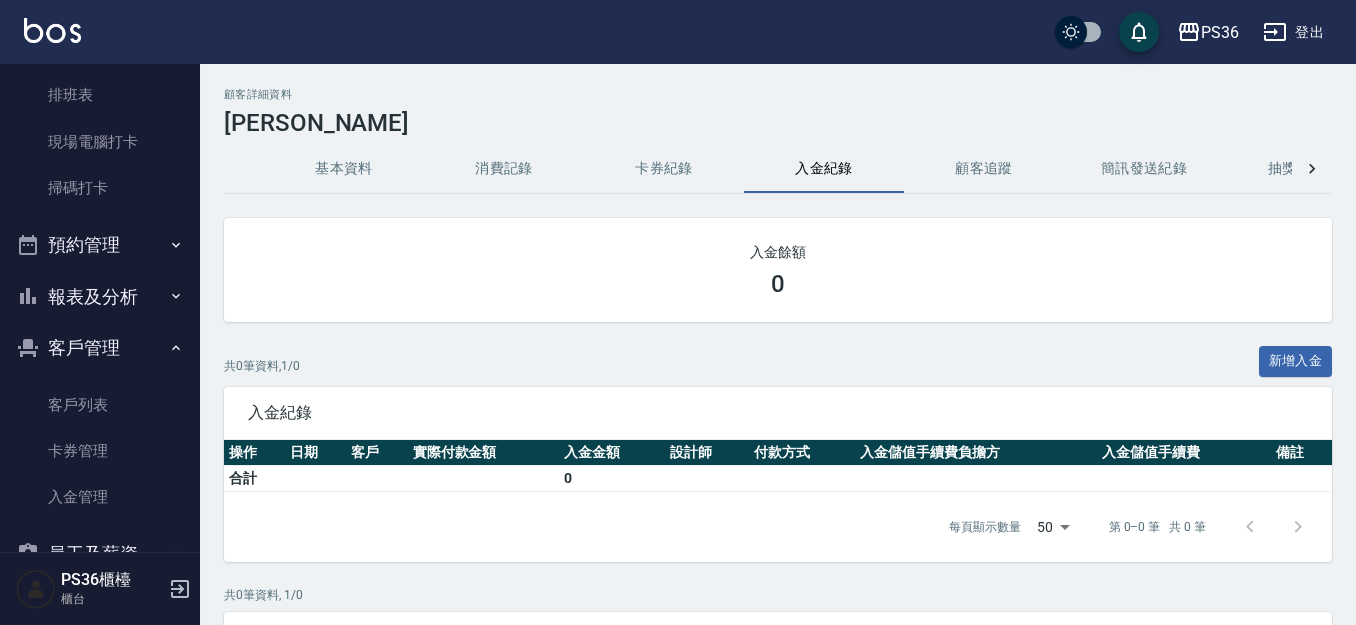 click on "顧客追蹤" at bounding box center [984, 169] 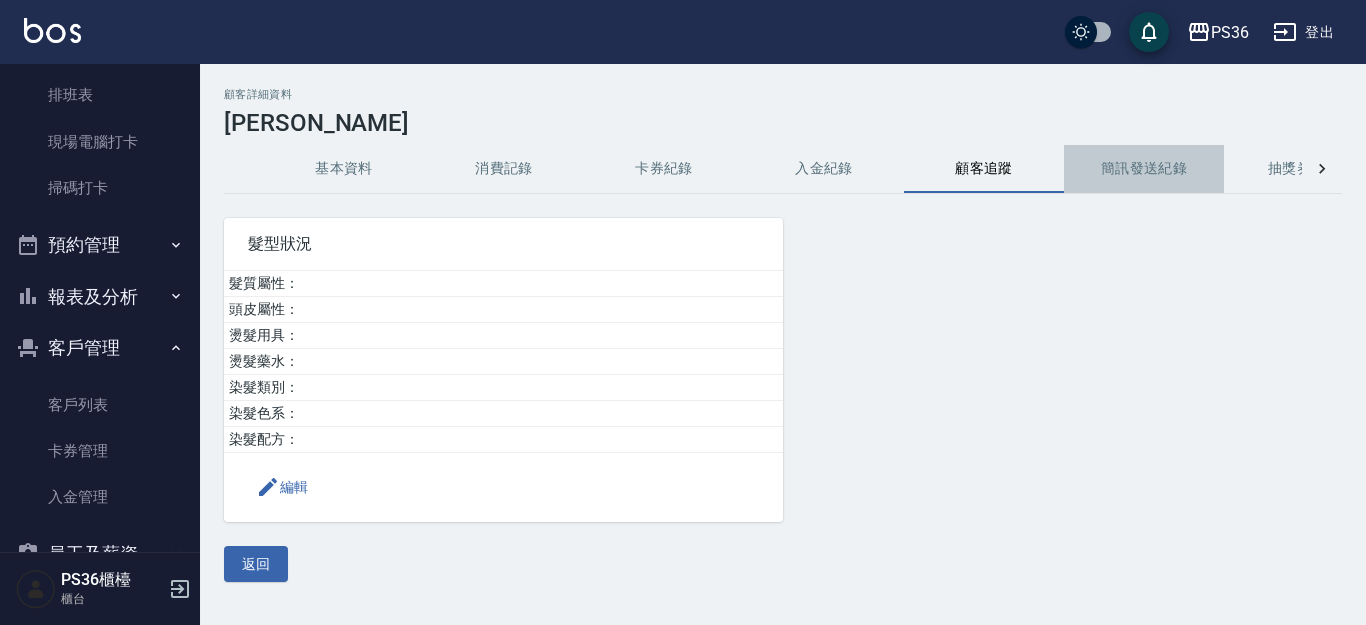 click on "簡訊發送紀錄" at bounding box center (1144, 169) 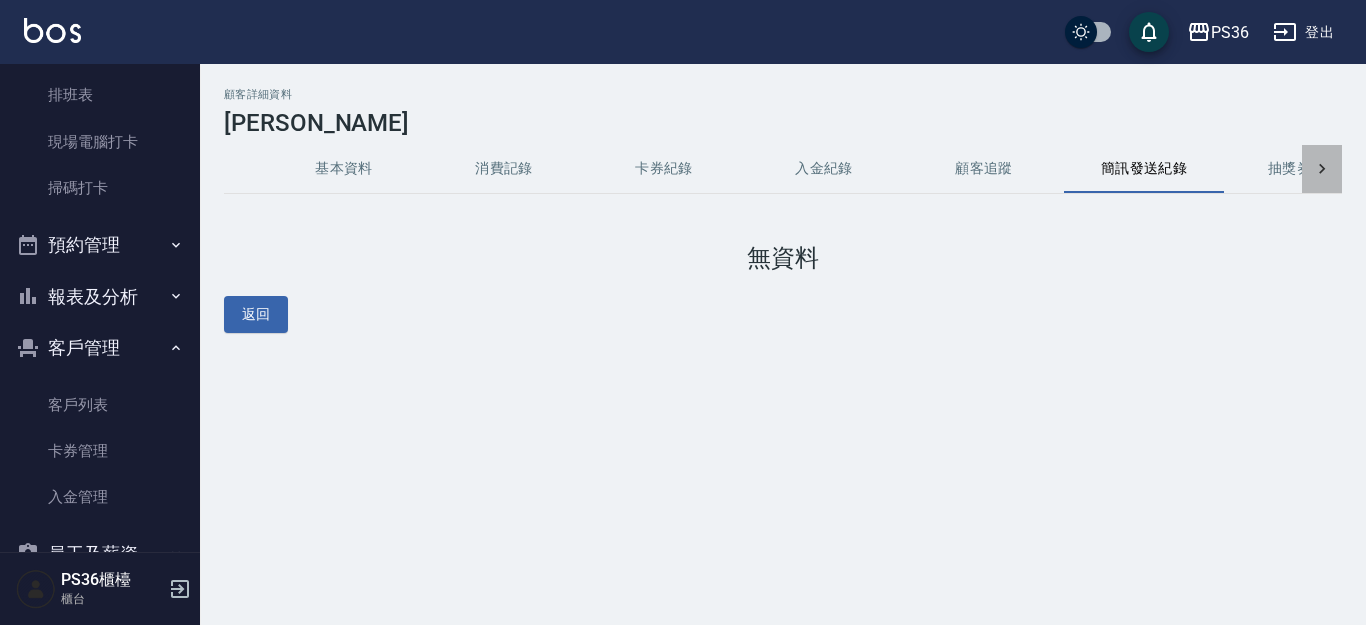 click 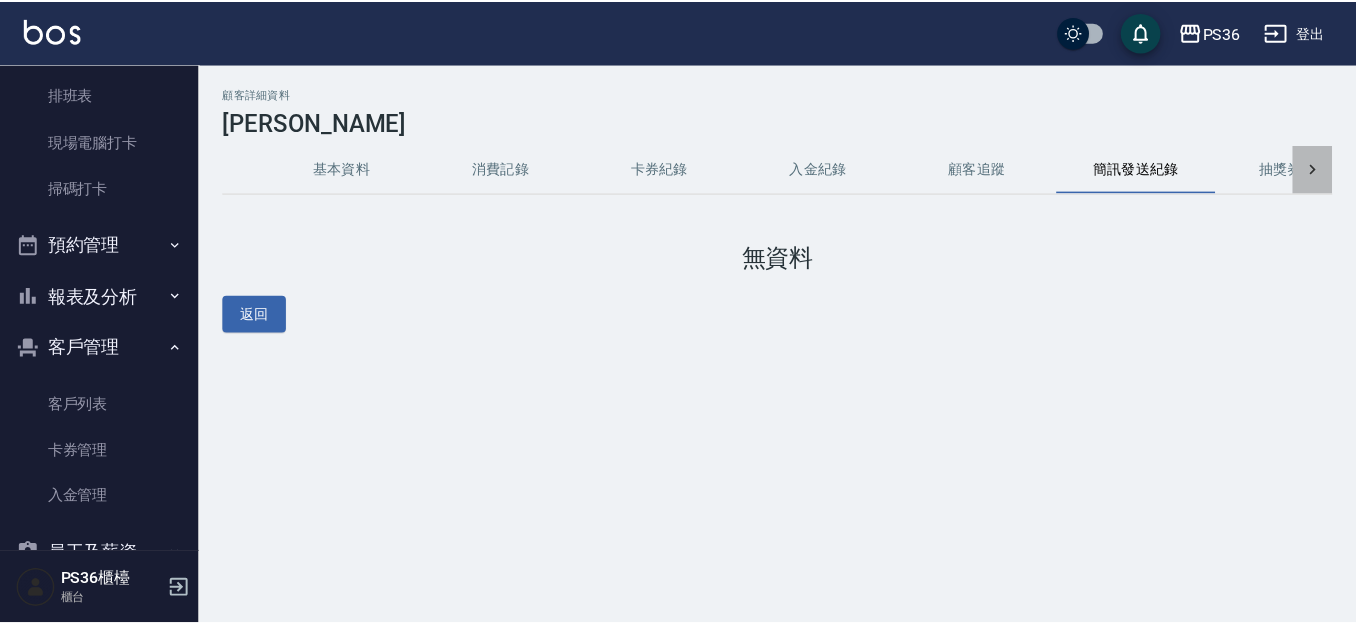 scroll, scrollTop: 0, scrollLeft: 82, axis: horizontal 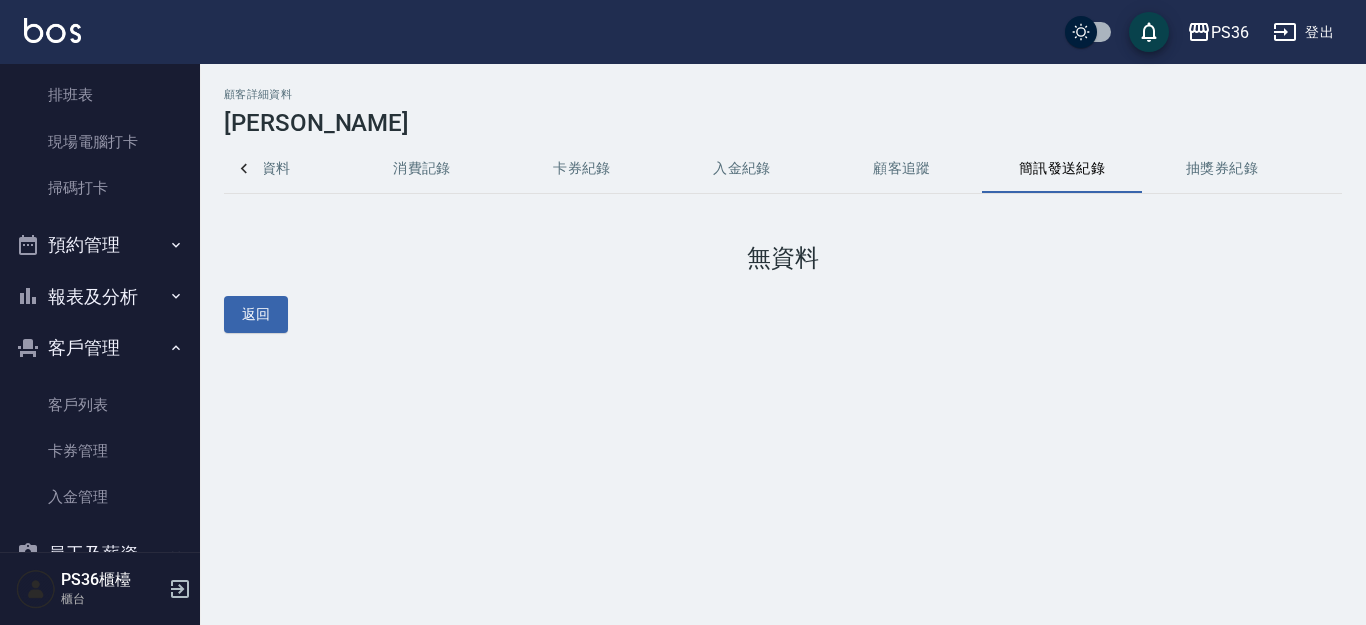 click on "基本資料 消費記錄 卡券紀錄 入金紀錄 顧客追蹤 簡訊發送紀錄 抽獎券紀錄" at bounding box center [783, 169] 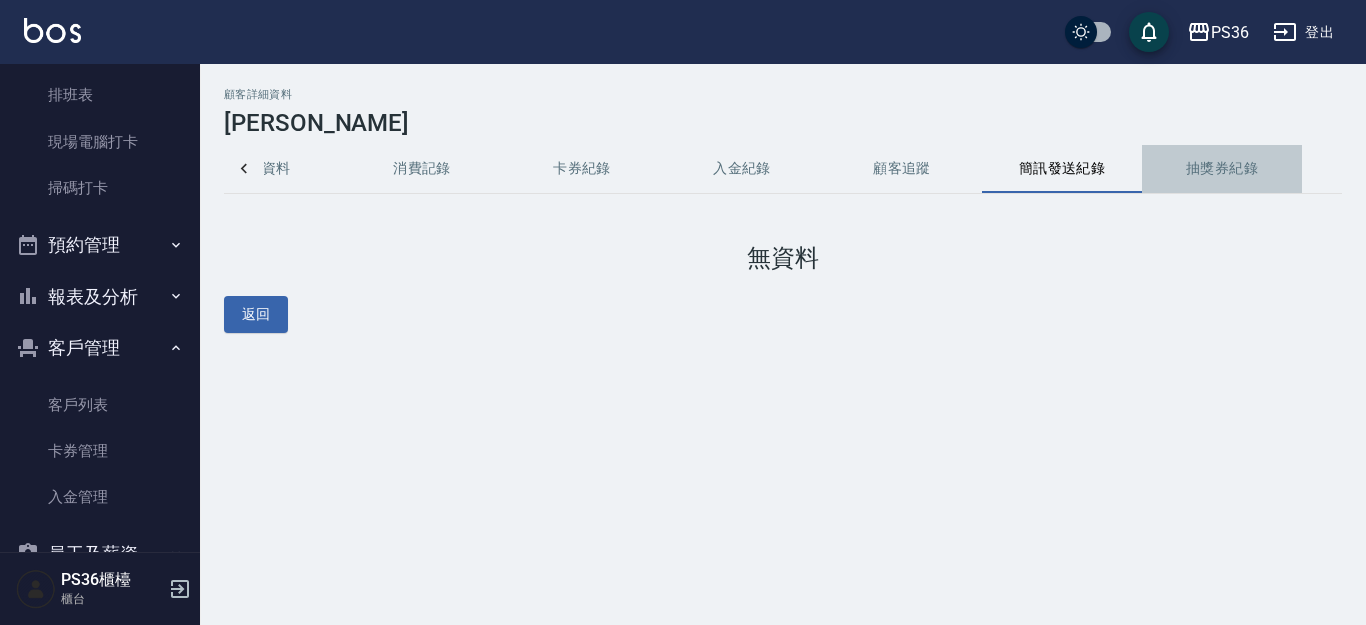 click on "抽獎券紀錄" at bounding box center (1222, 169) 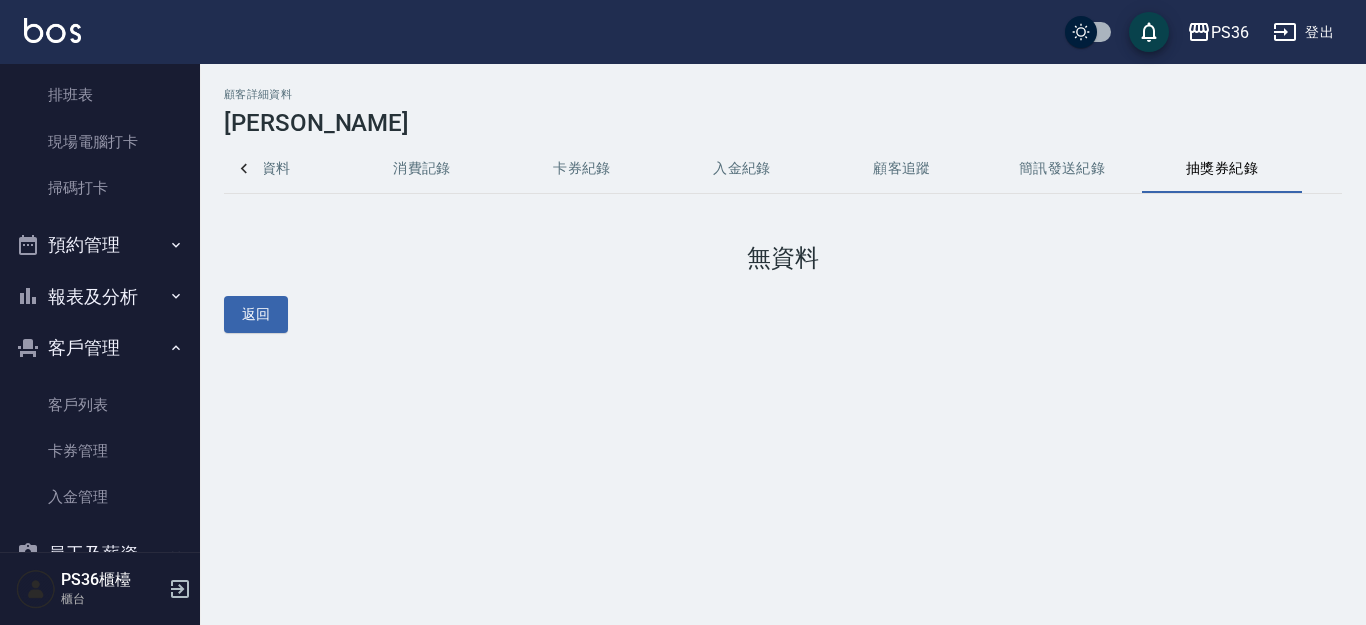 click on "基本資料" at bounding box center (262, 169) 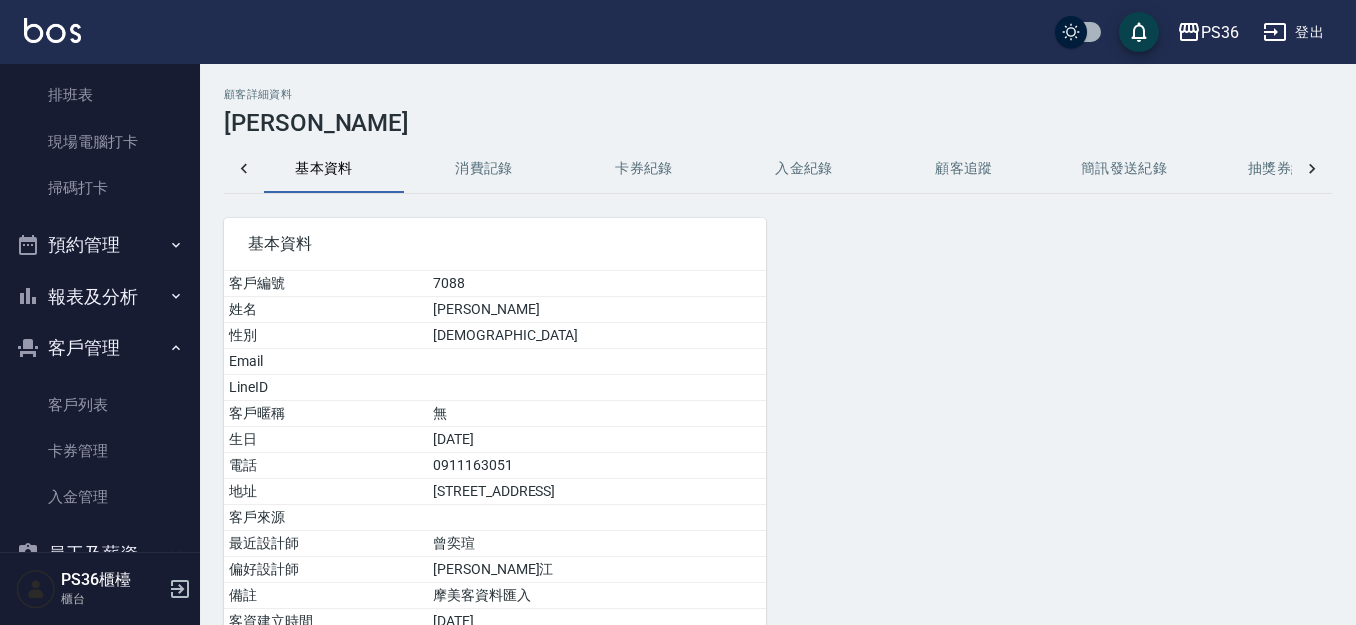 scroll, scrollTop: 0, scrollLeft: 0, axis: both 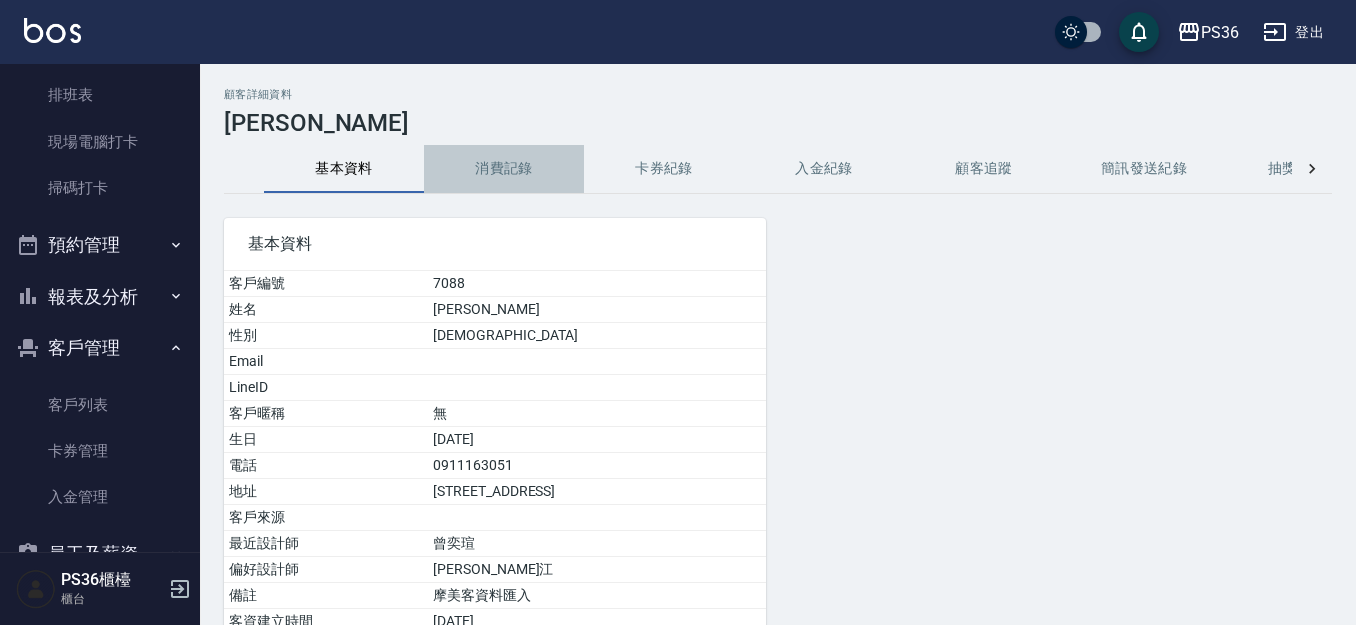 click on "消費記錄" at bounding box center (504, 169) 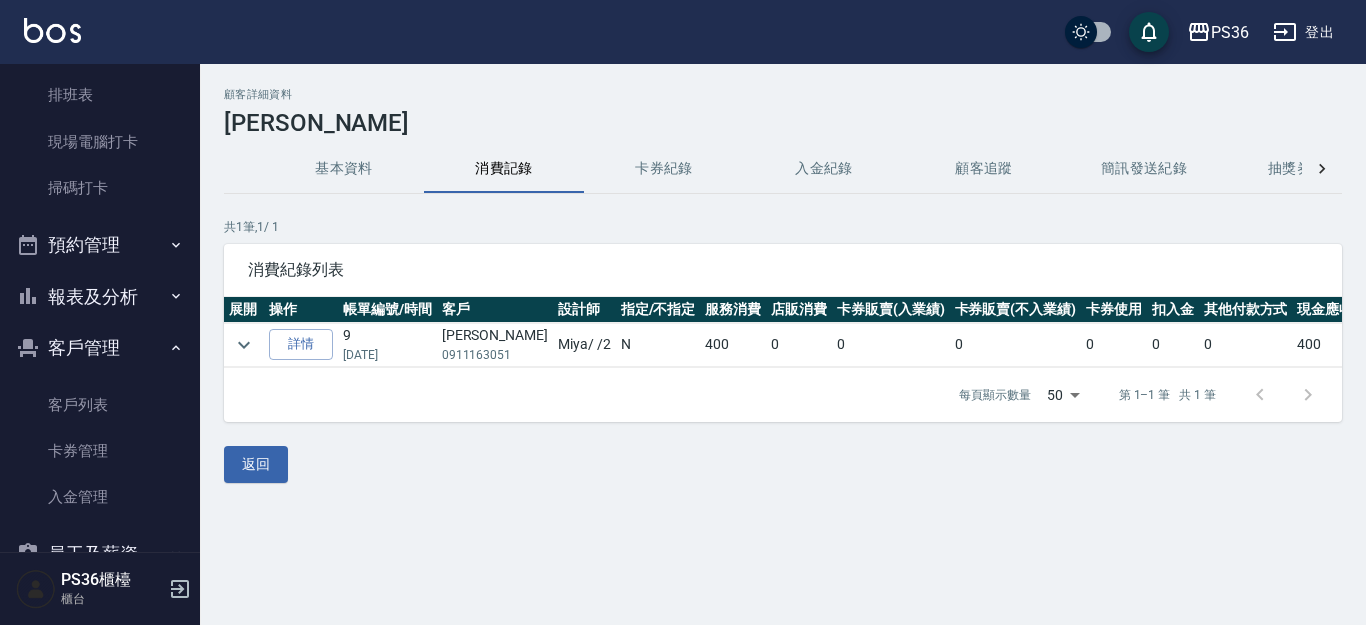 click on "基本資料" at bounding box center [344, 169] 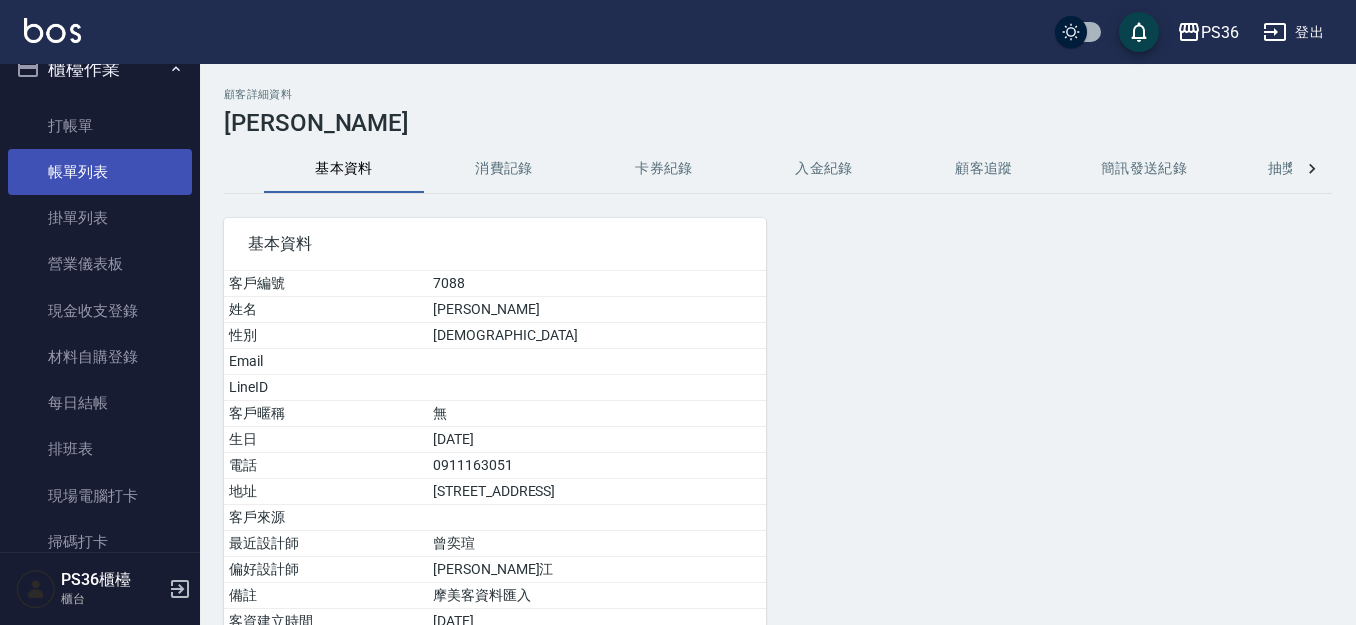 scroll, scrollTop: 0, scrollLeft: 0, axis: both 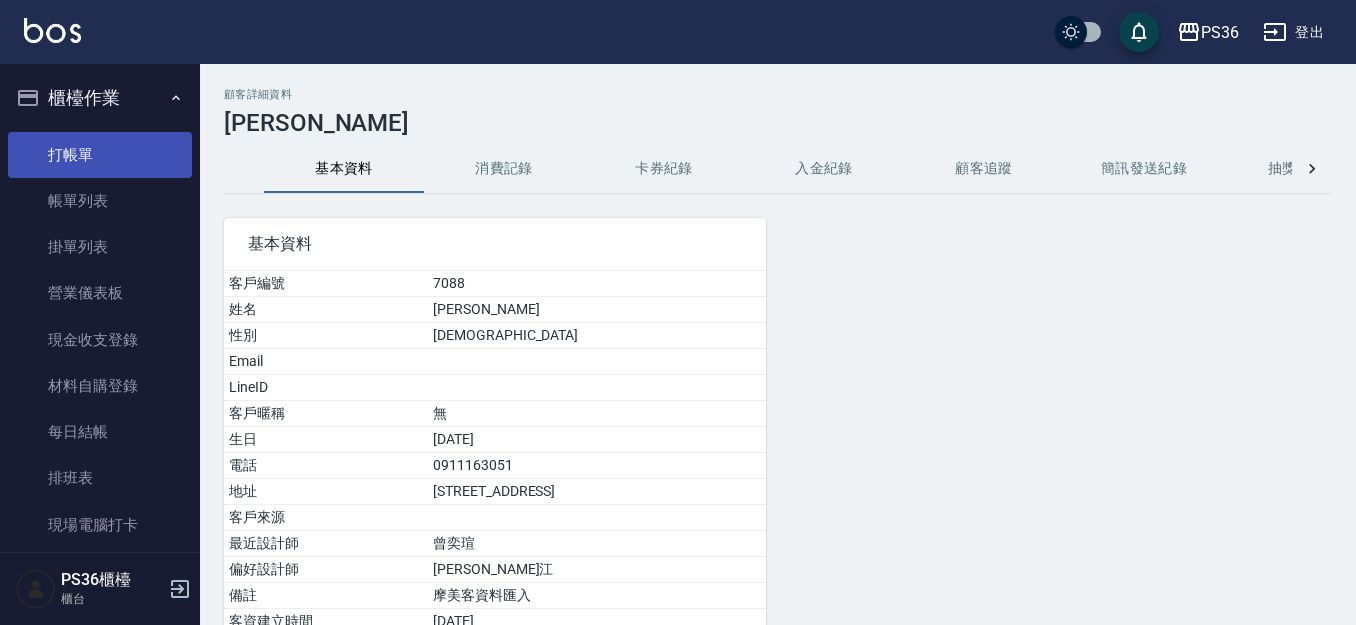 click on "打帳單" at bounding box center (100, 155) 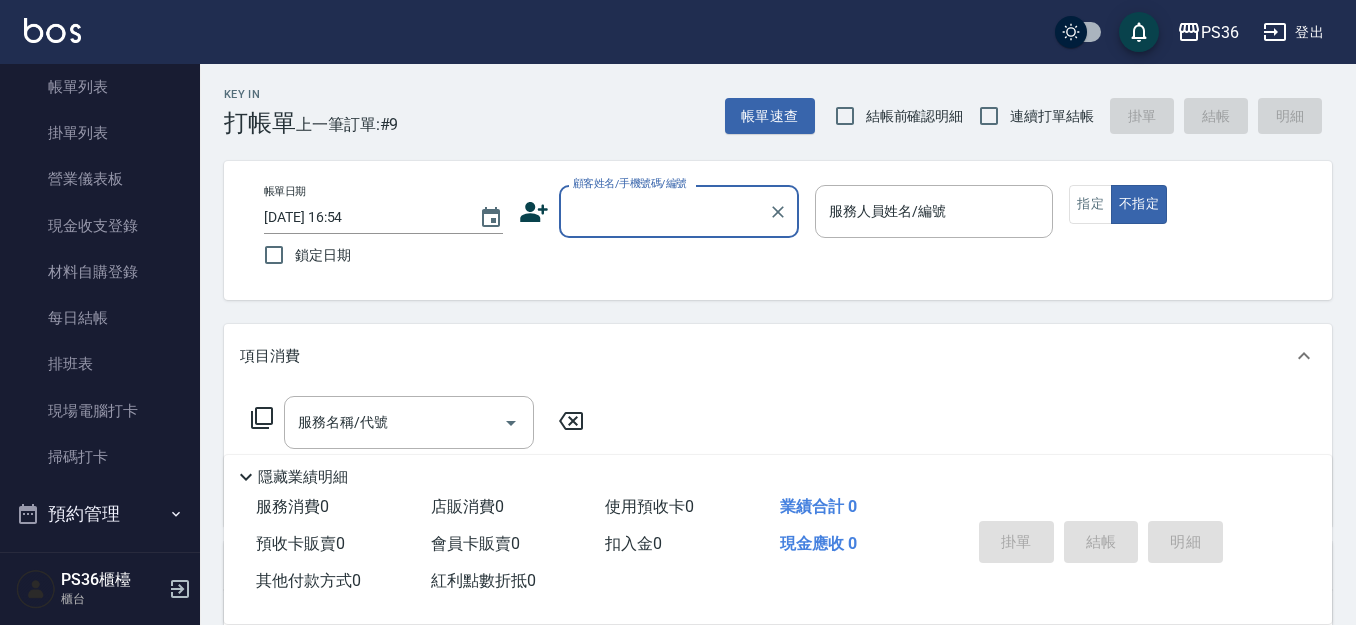 scroll, scrollTop: 300, scrollLeft: 0, axis: vertical 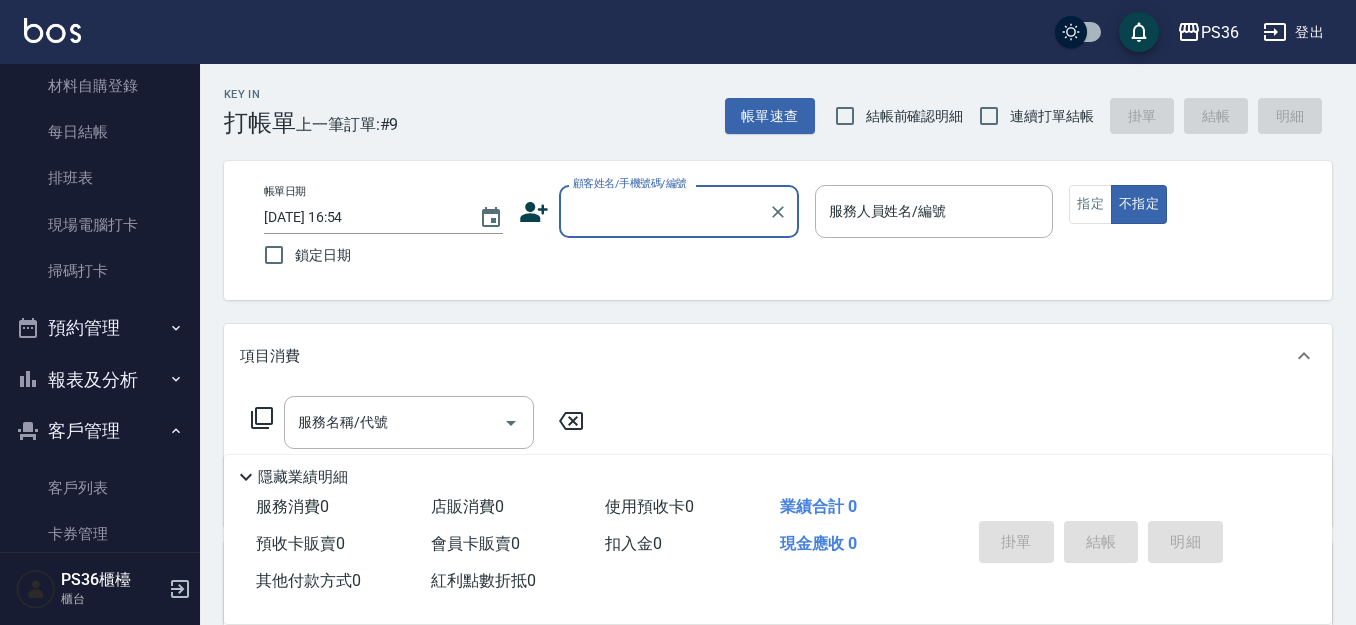 click on "報表及分析" at bounding box center [100, 380] 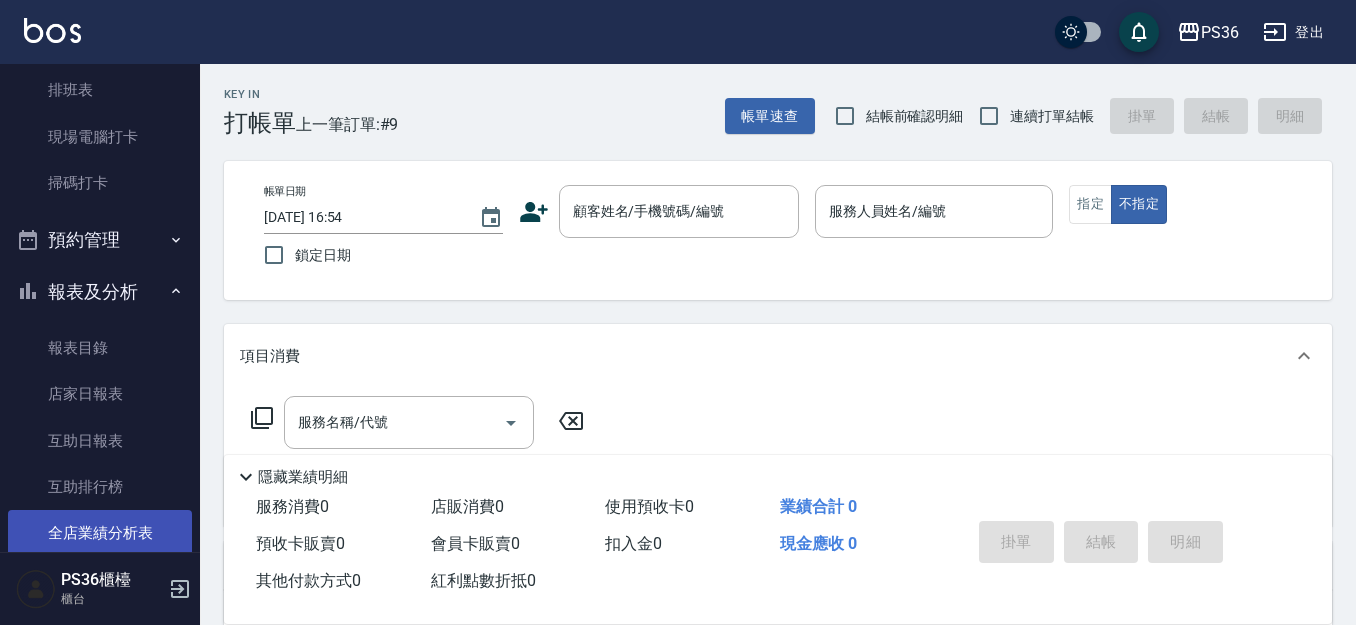 scroll, scrollTop: 500, scrollLeft: 0, axis: vertical 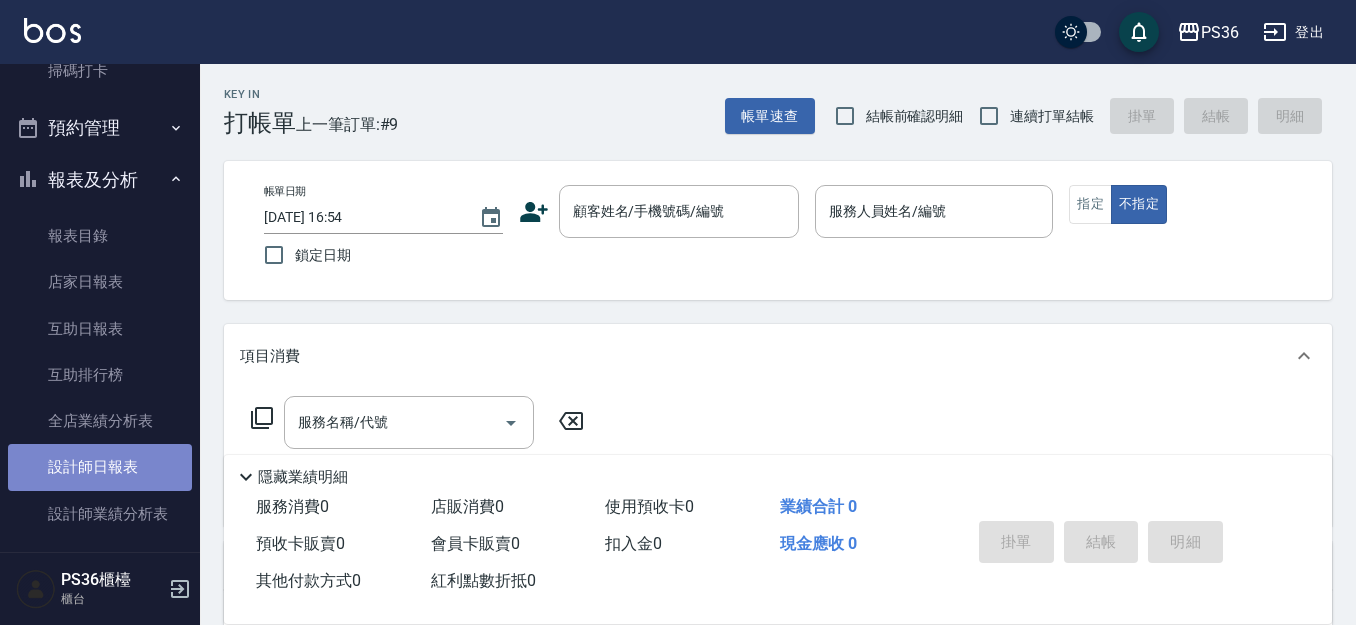 click on "設計師日報表" at bounding box center (100, 467) 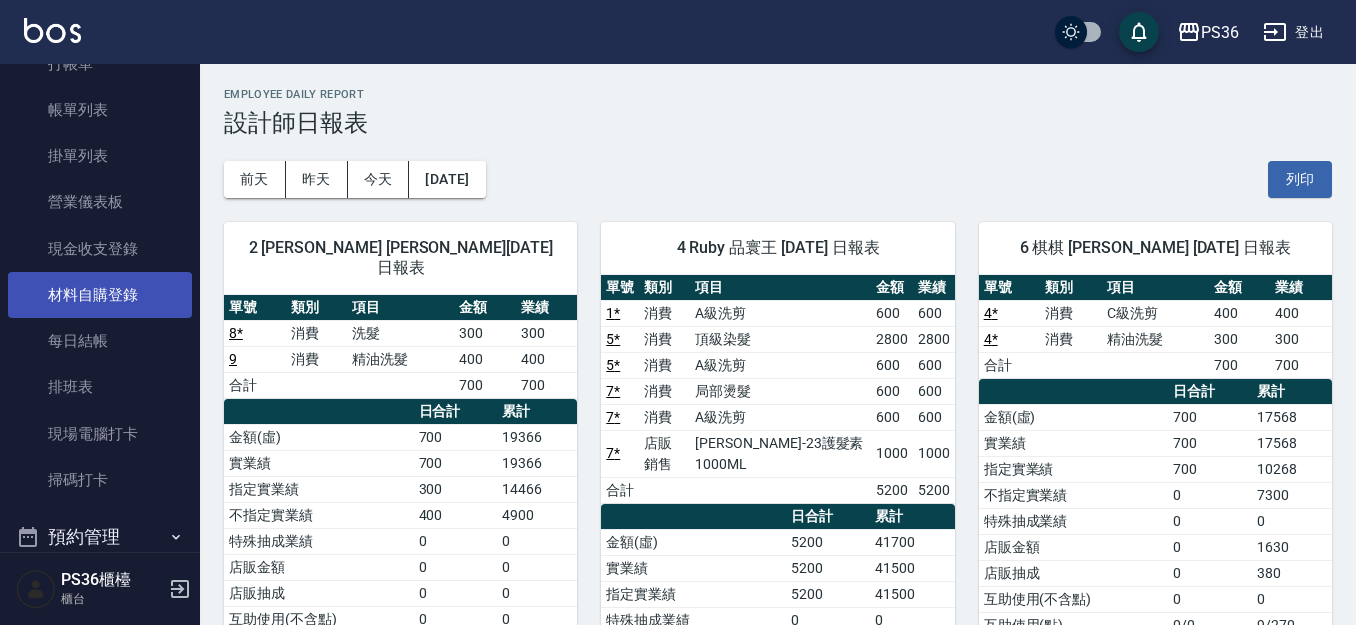 scroll, scrollTop: 0, scrollLeft: 0, axis: both 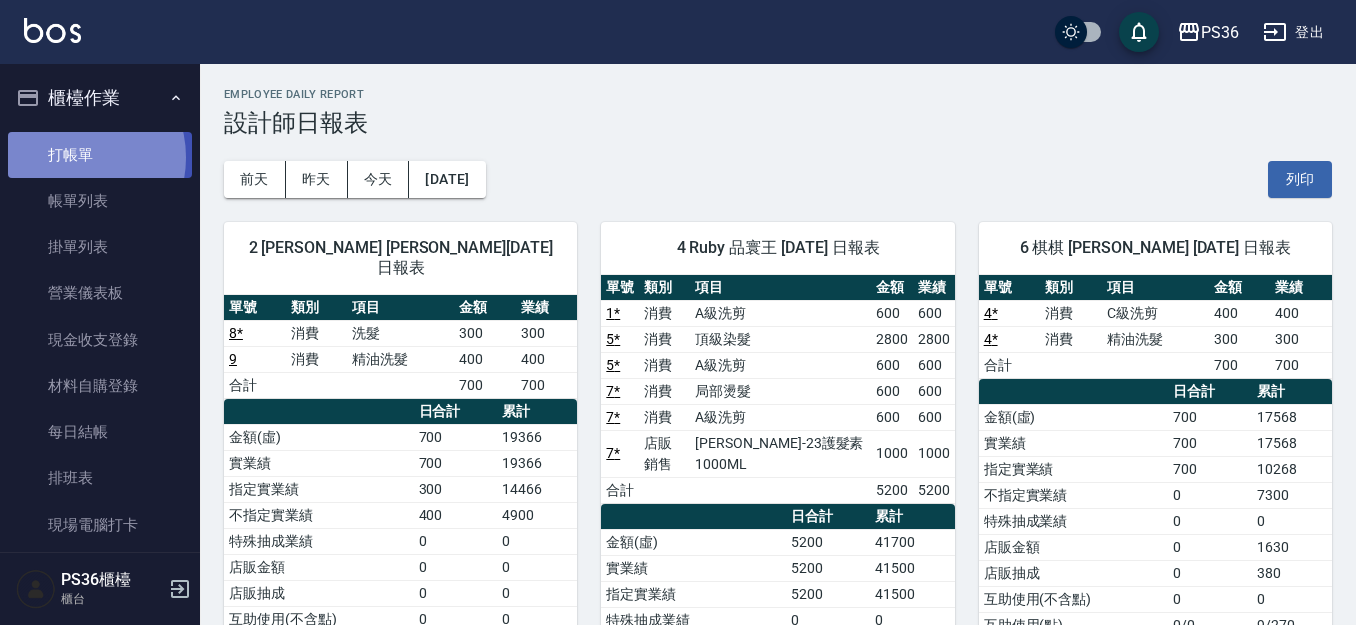 click on "打帳單" at bounding box center [100, 155] 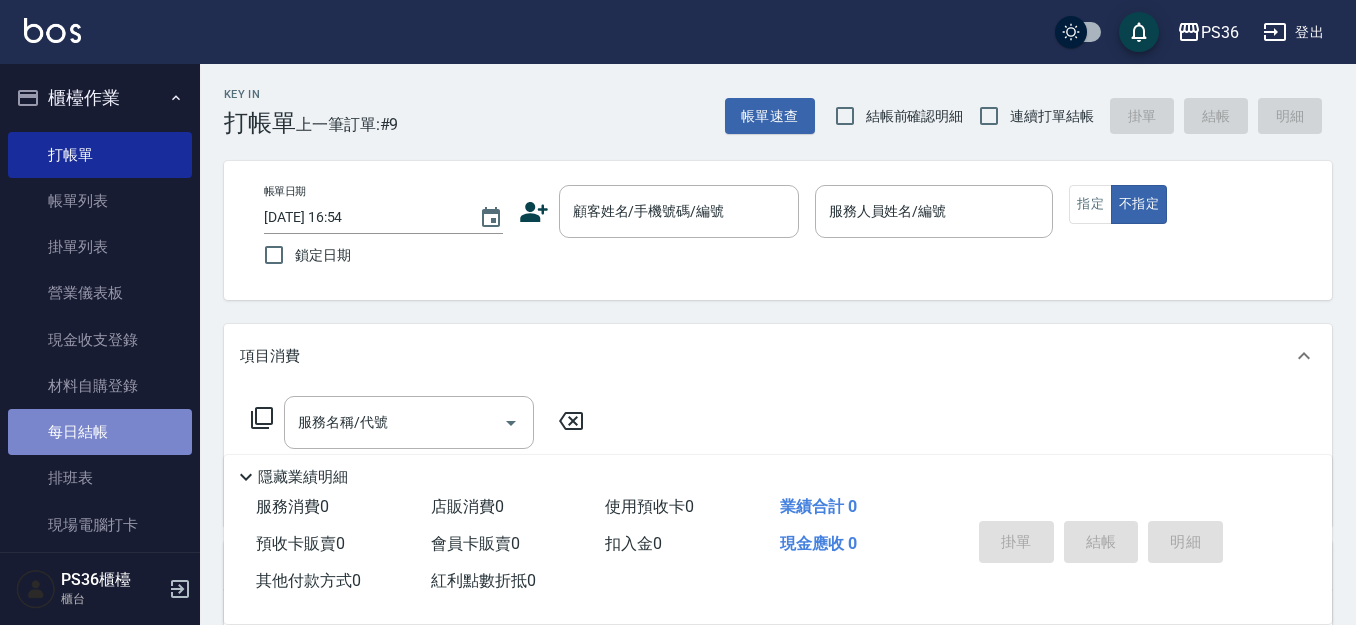click on "每日結帳" at bounding box center [100, 432] 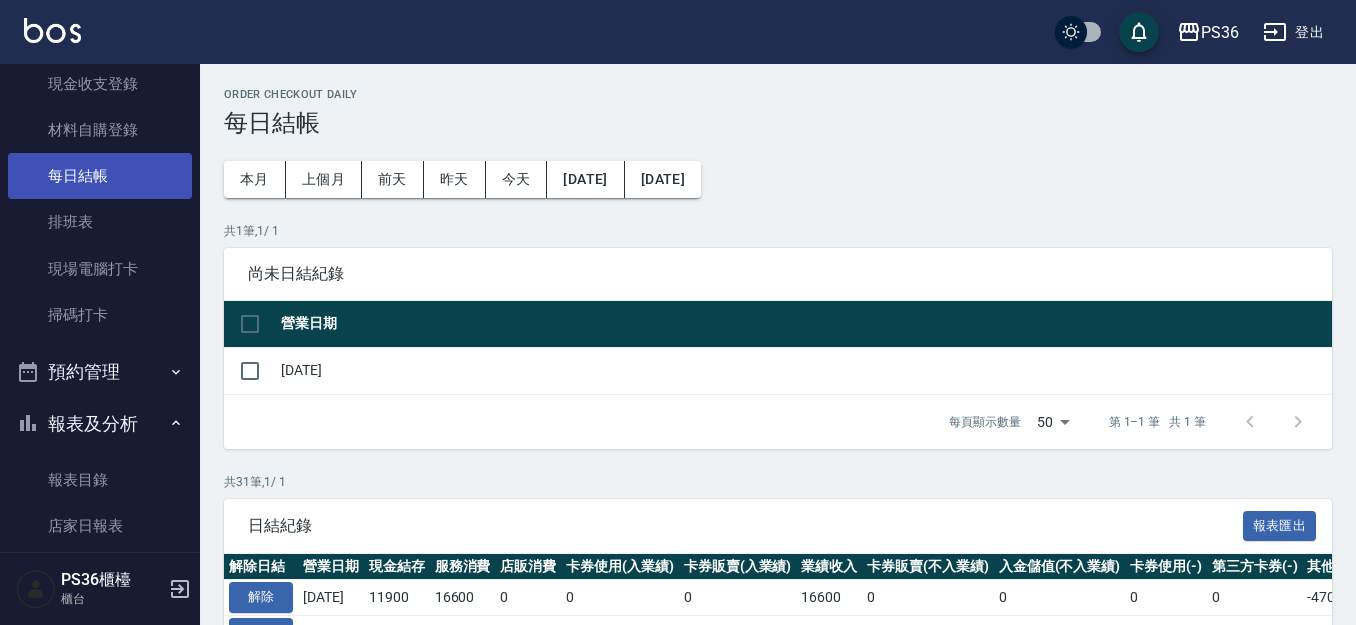 scroll, scrollTop: 400, scrollLeft: 0, axis: vertical 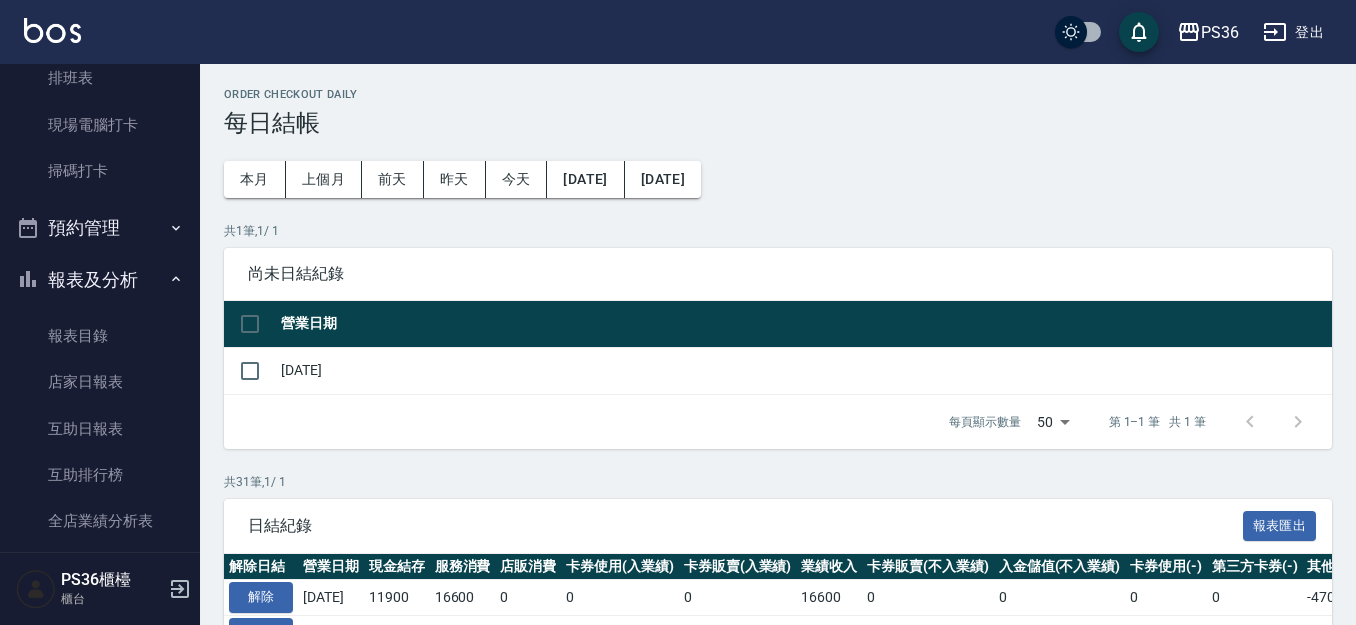 click on "每頁顯示數量 50 50 第 1–1 筆   共 1 筆" at bounding box center (778, 422) 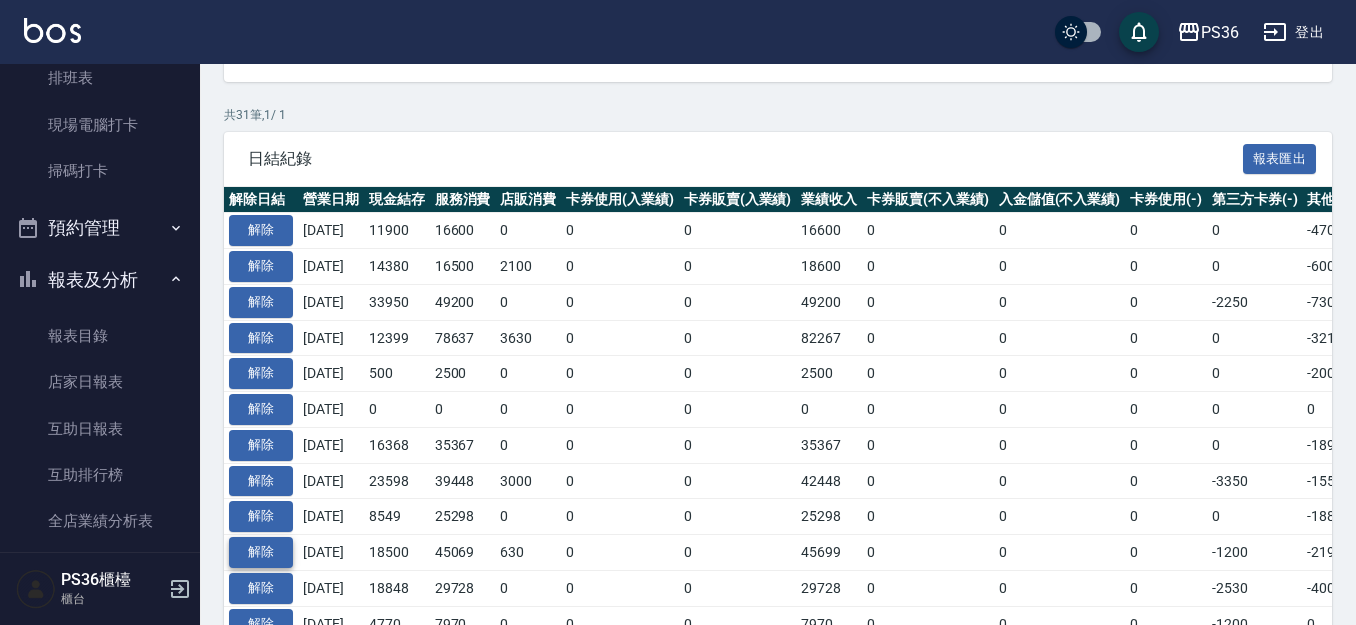 scroll, scrollTop: 500, scrollLeft: 0, axis: vertical 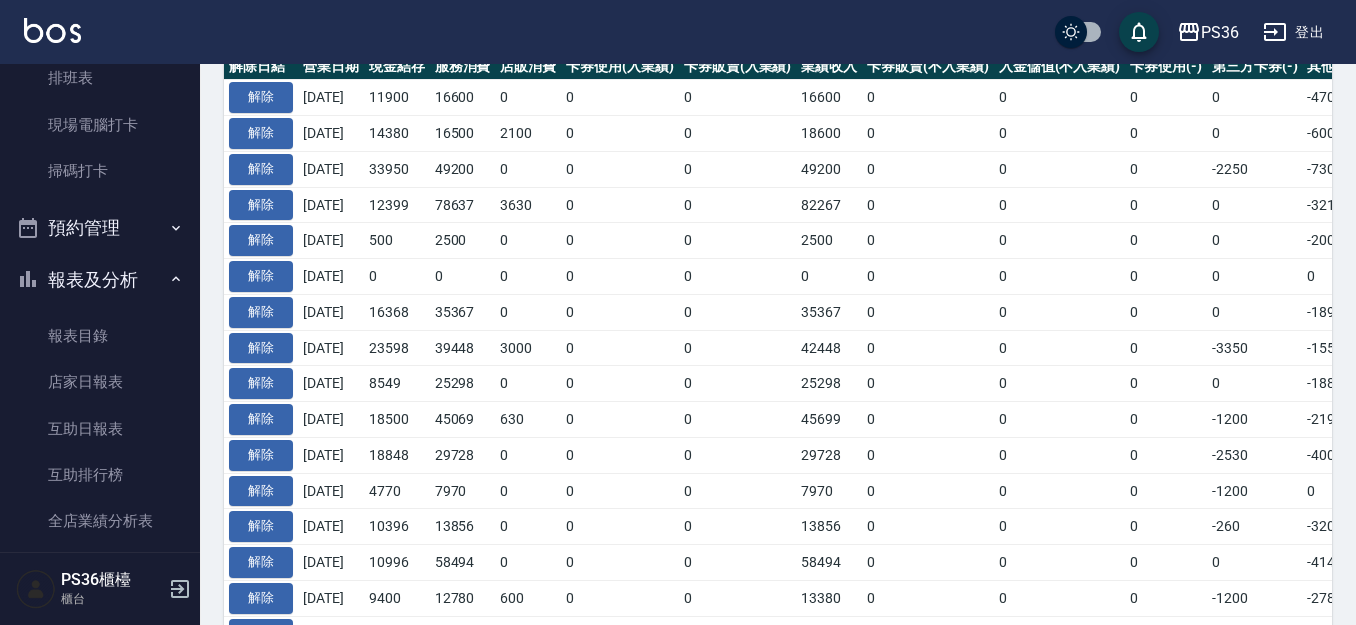 drag, startPoint x: 253, startPoint y: 433, endPoint x: 448, endPoint y: 465, distance: 197.6082 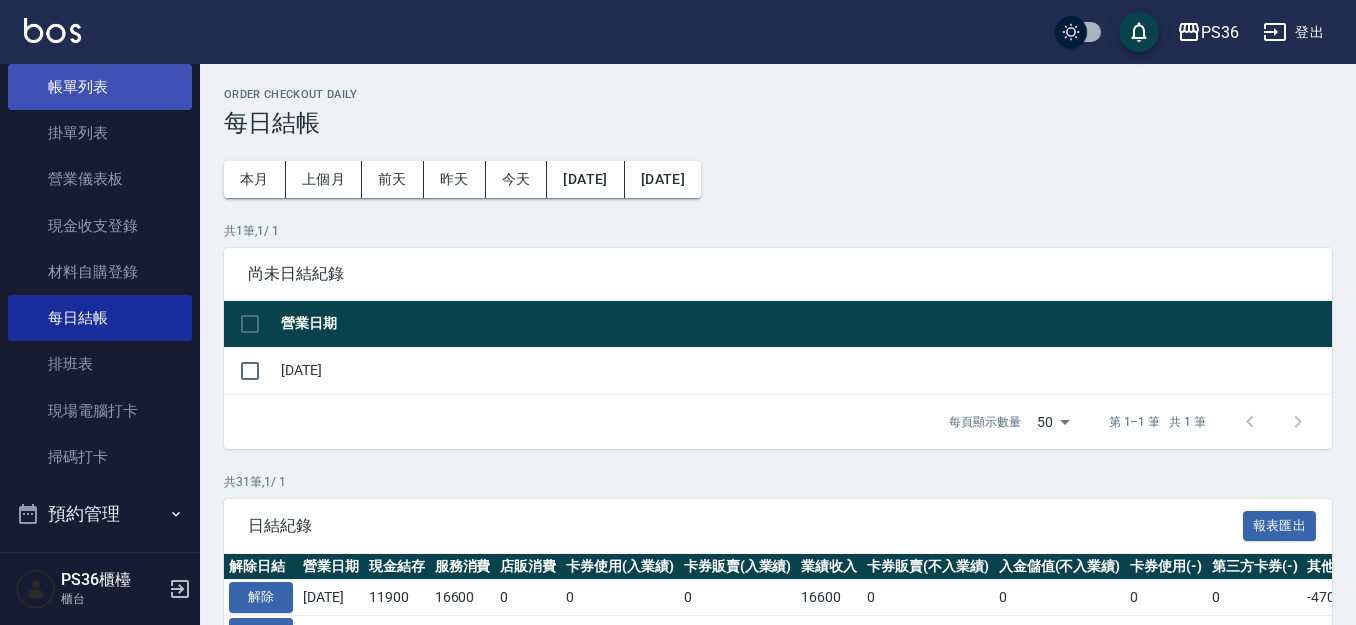 scroll, scrollTop: 0, scrollLeft: 0, axis: both 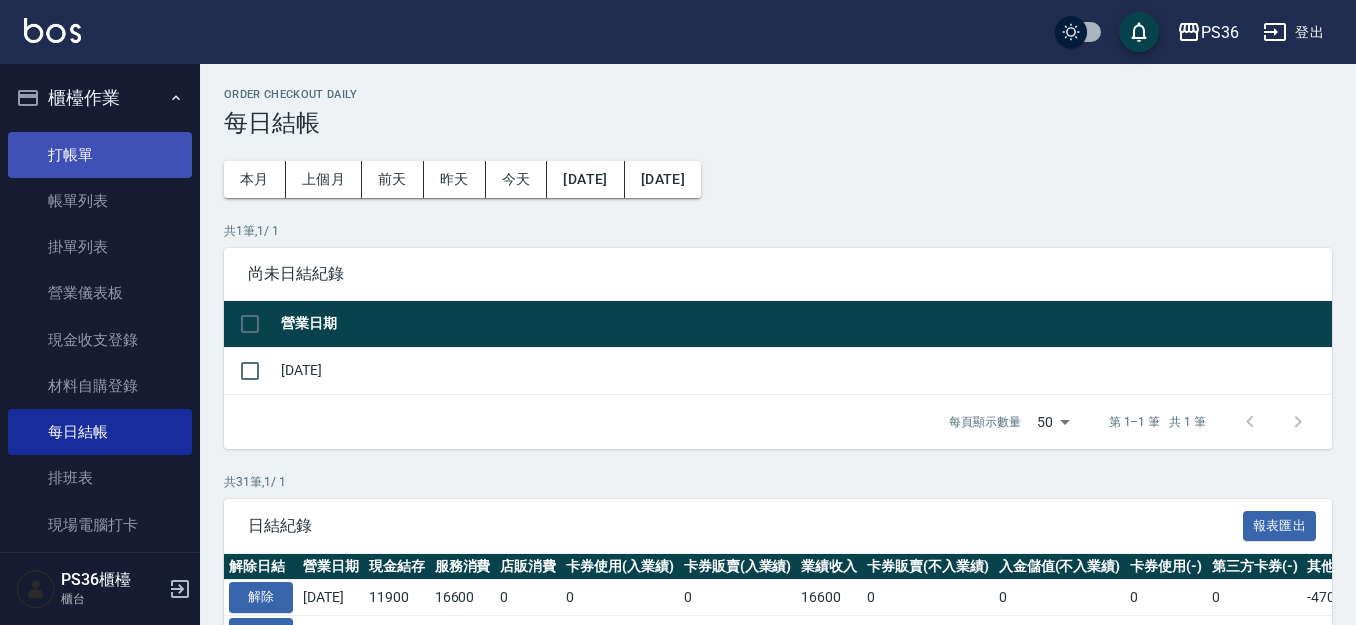 click on "打帳單" at bounding box center (100, 155) 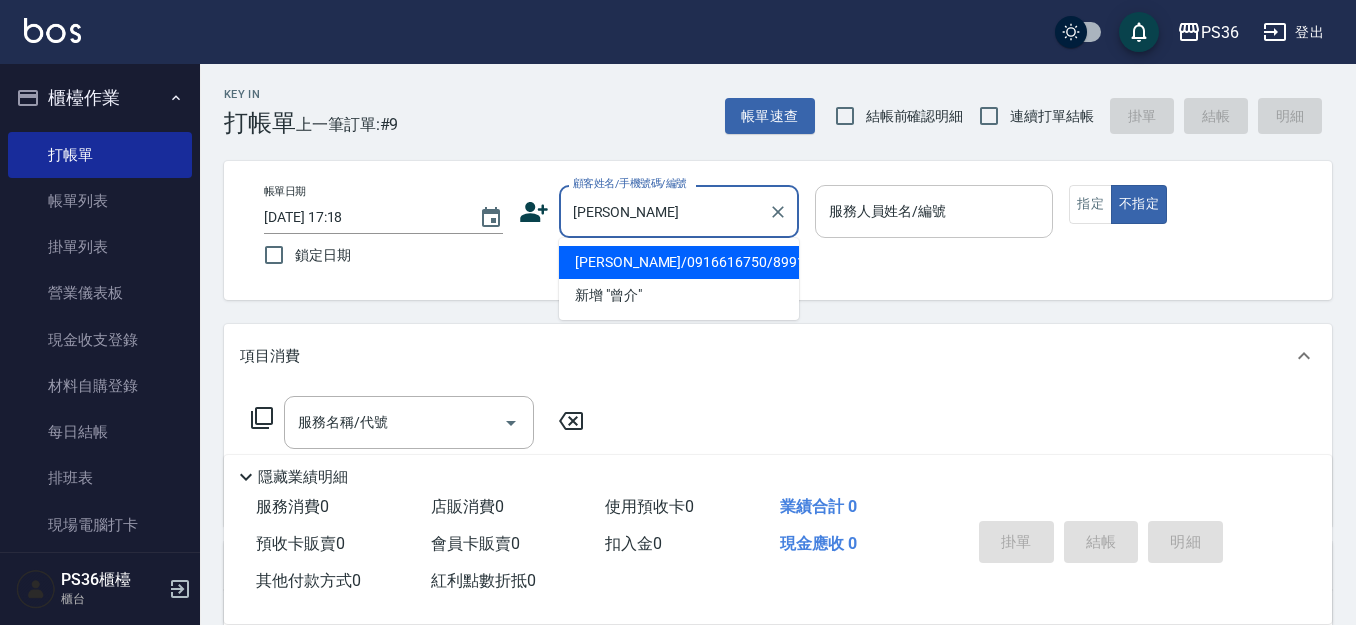drag, startPoint x: 677, startPoint y: 259, endPoint x: 993, endPoint y: 220, distance: 318.39755 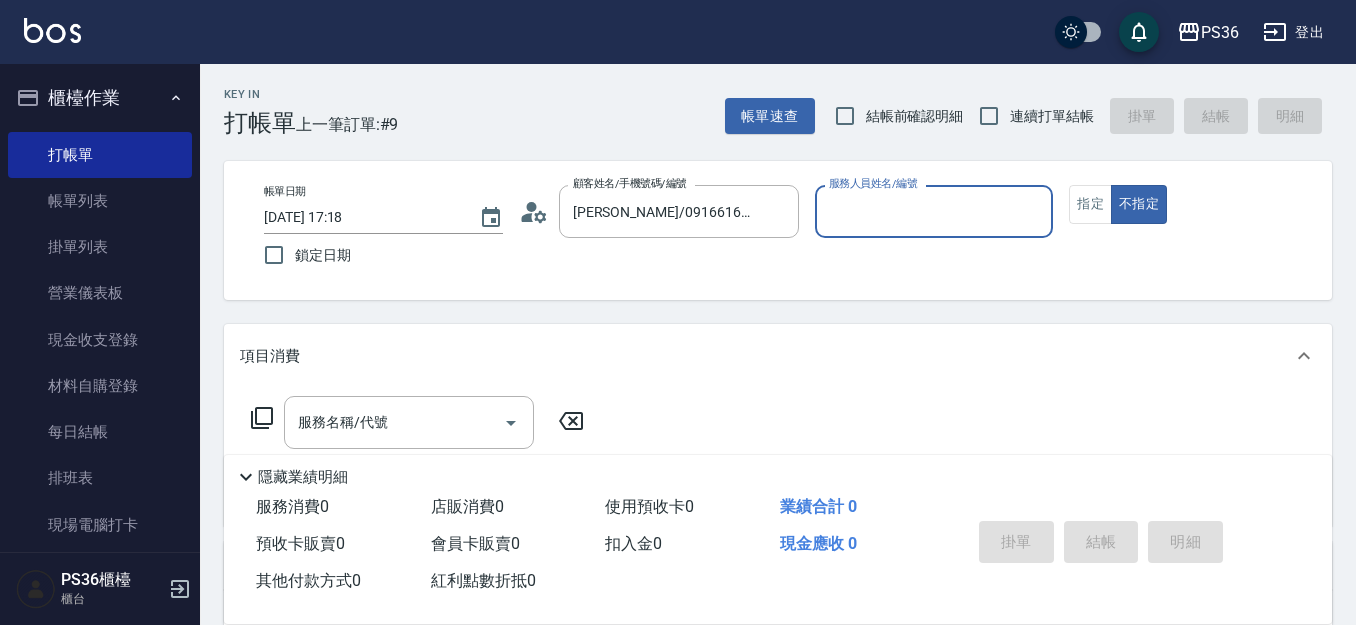 type on "Ruby-4" 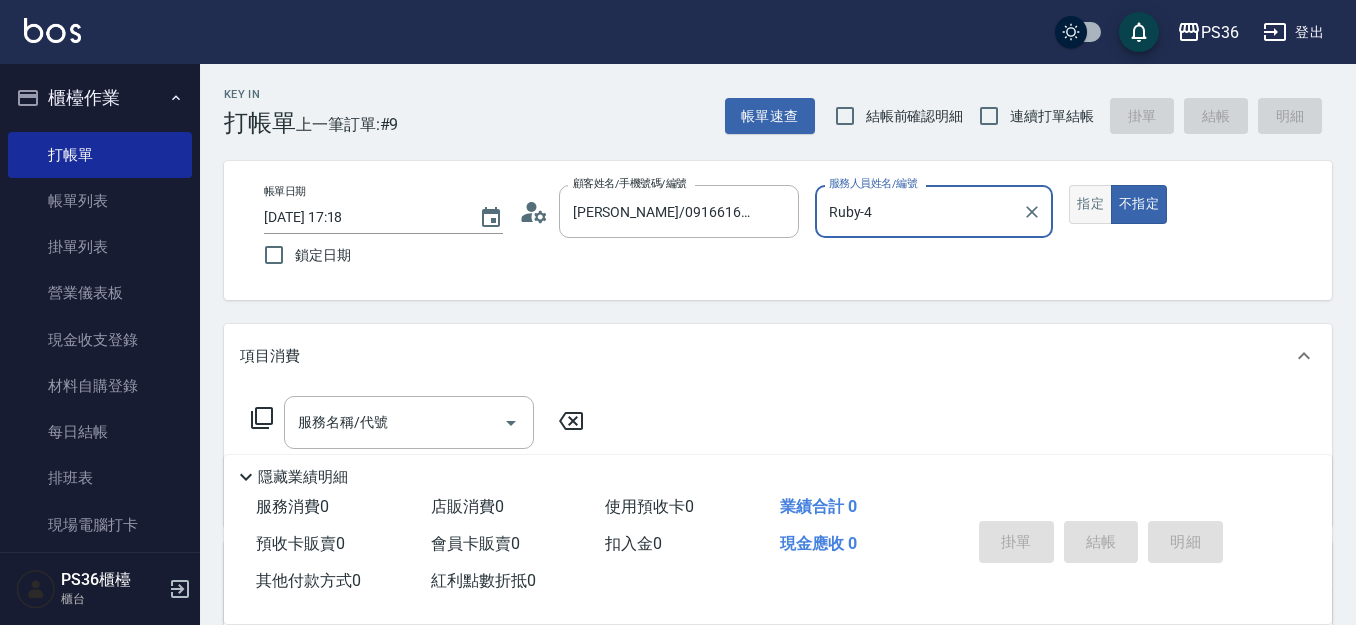 click on "指定" at bounding box center [1090, 204] 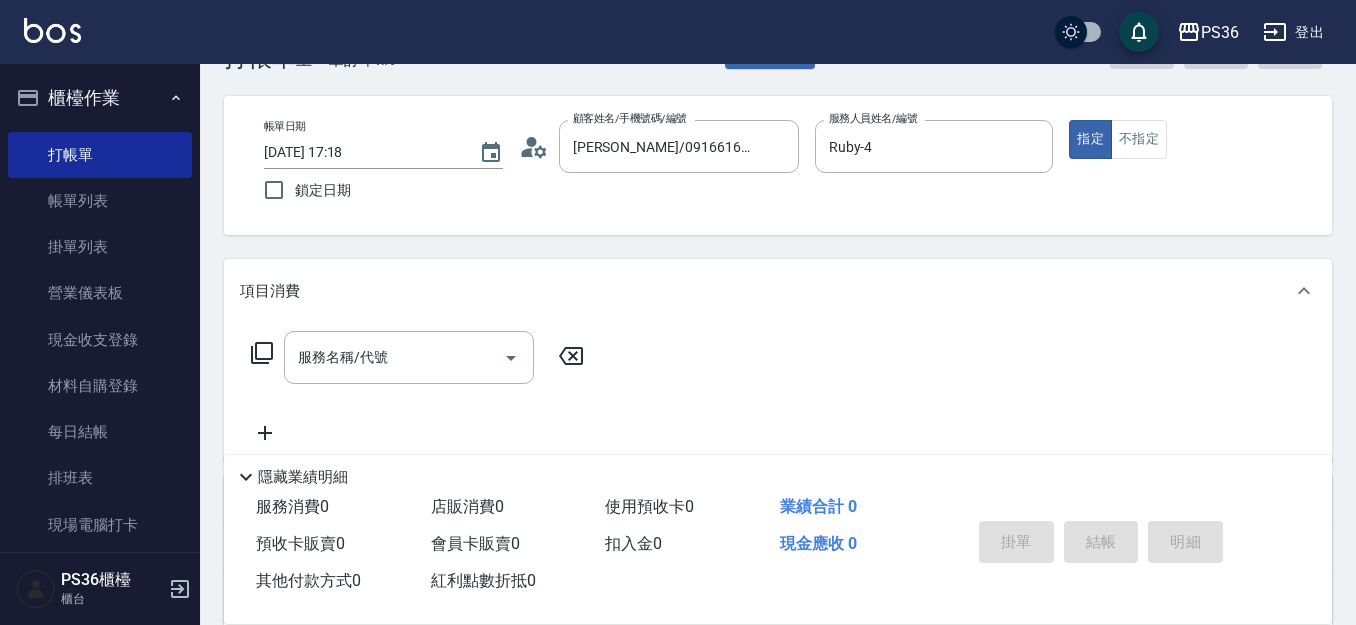 scroll, scrollTop: 100, scrollLeft: 0, axis: vertical 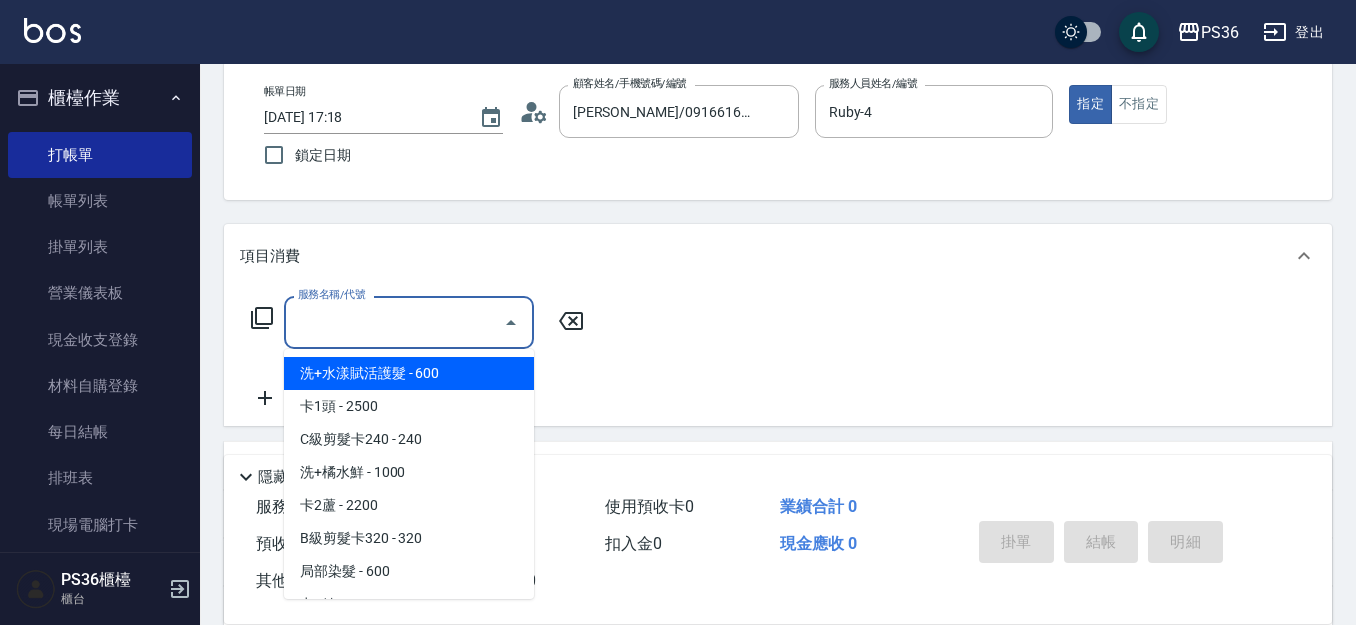 click on "服務名稱/代號" at bounding box center (394, 322) 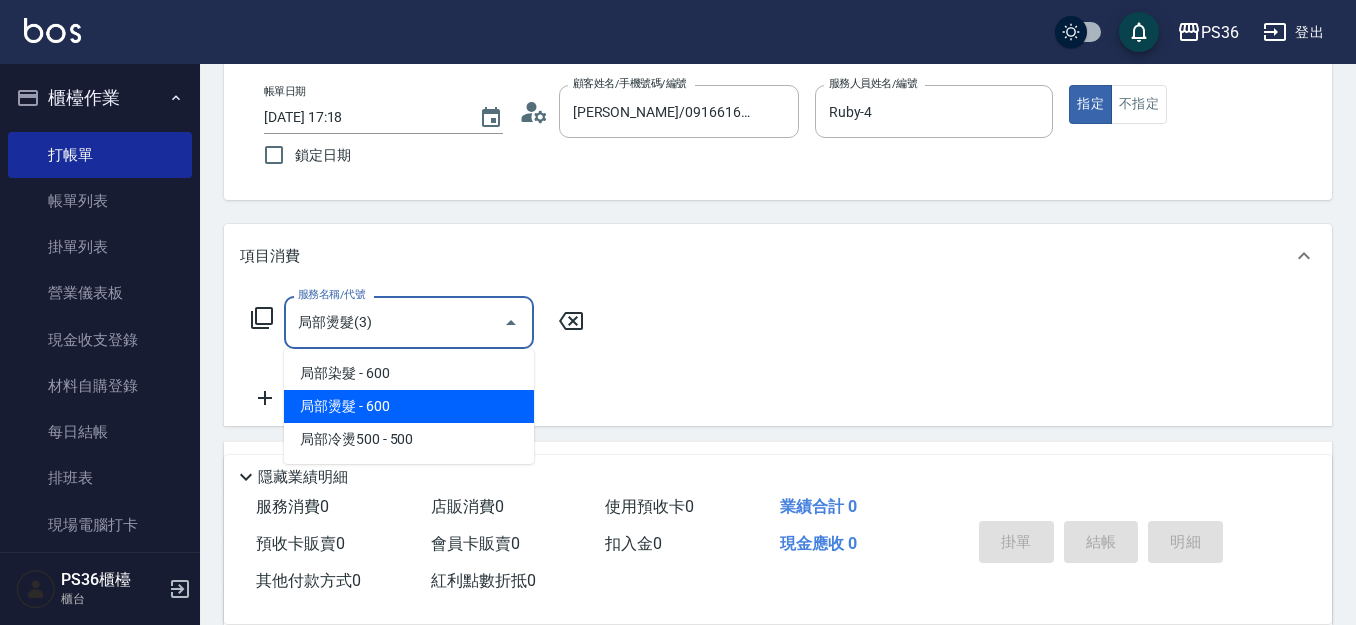 type on "局部燙髮(3)" 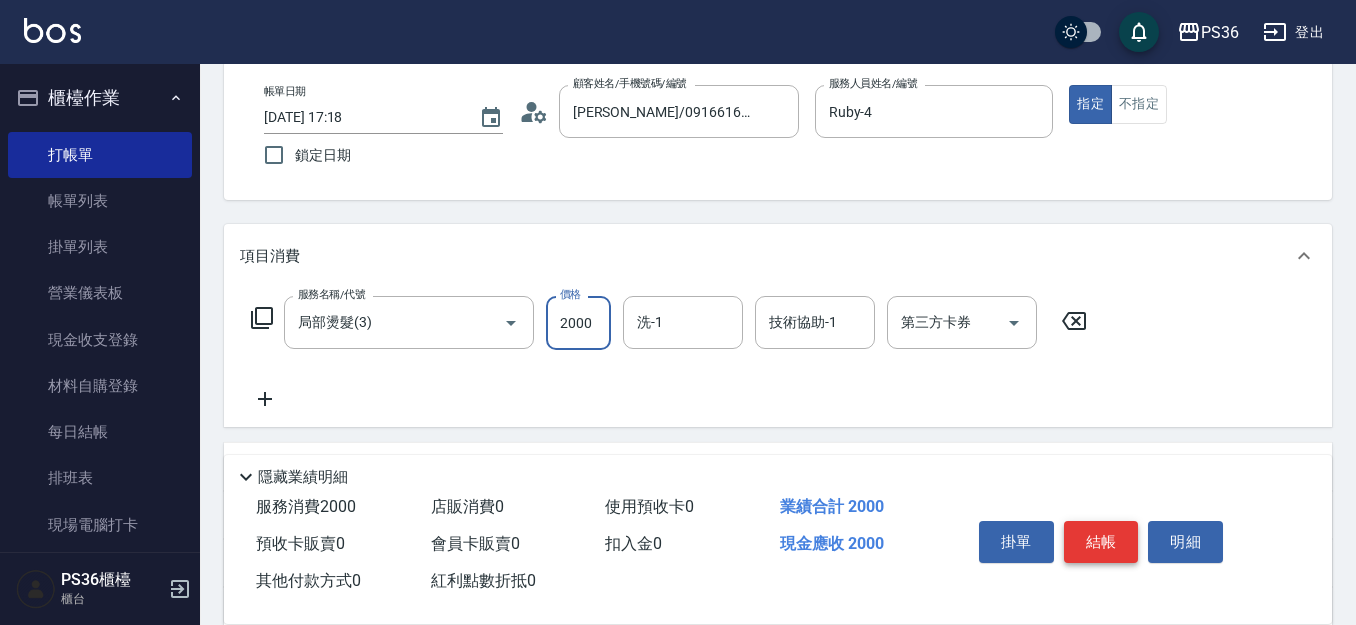 type on "2000" 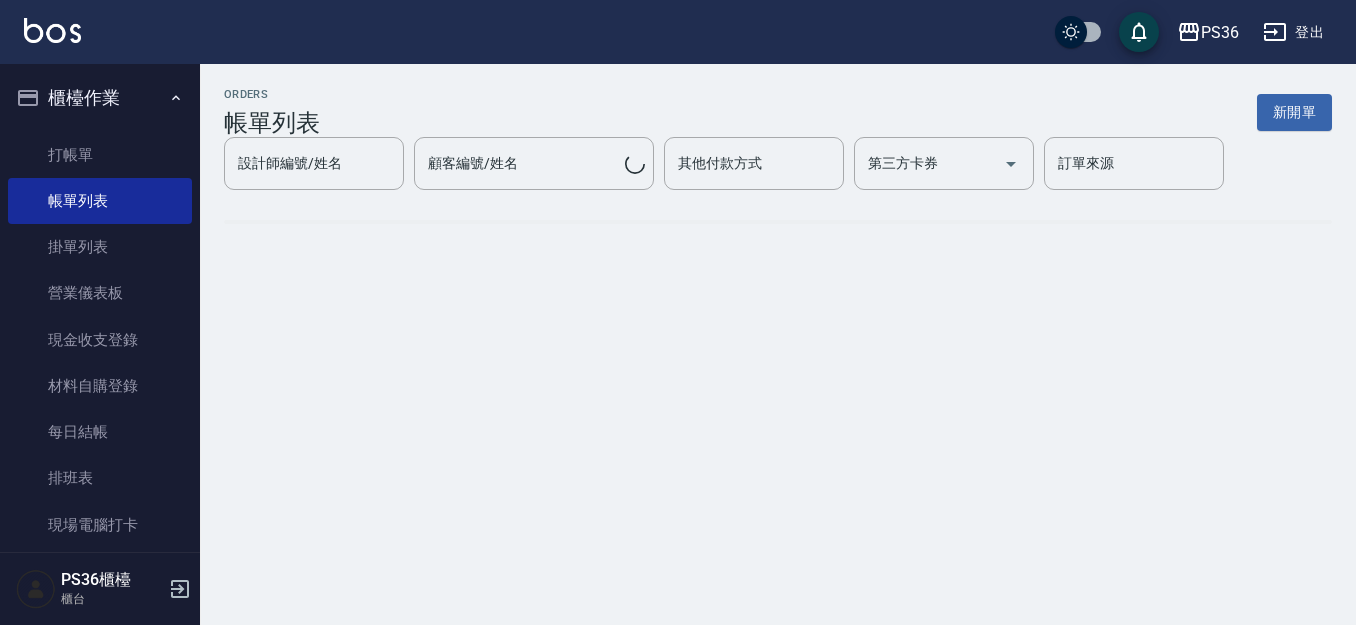scroll, scrollTop: 0, scrollLeft: 0, axis: both 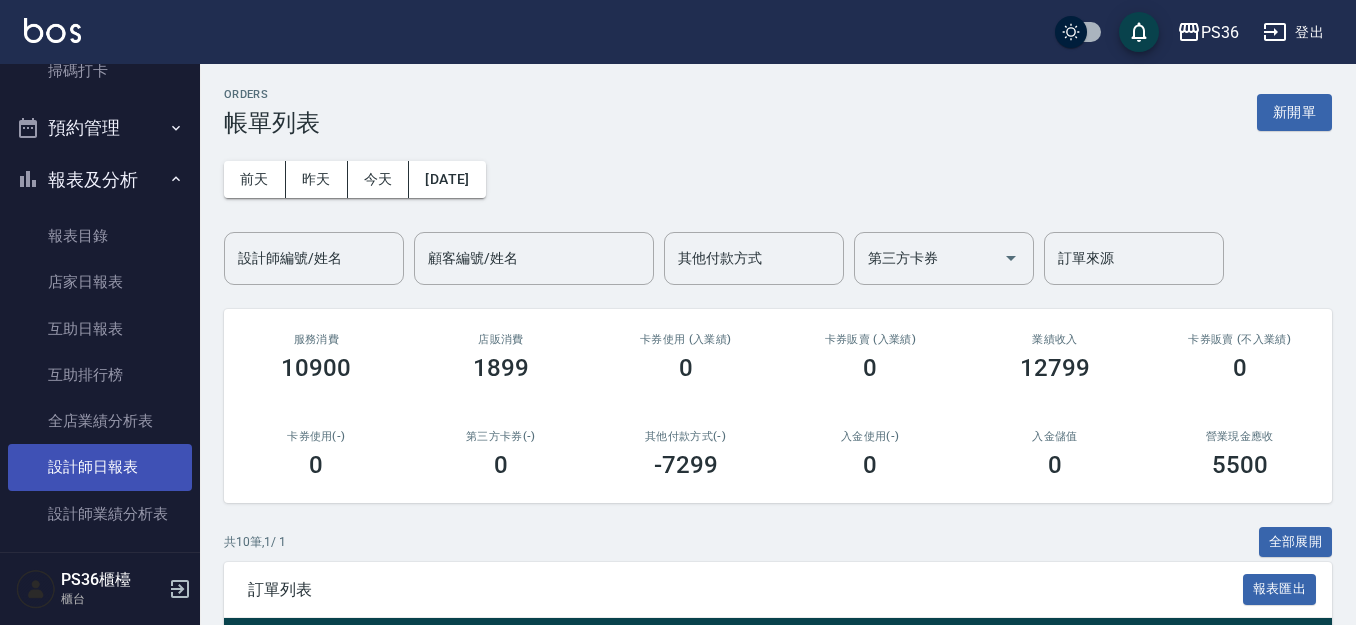 click on "設計師日報表" at bounding box center [100, 467] 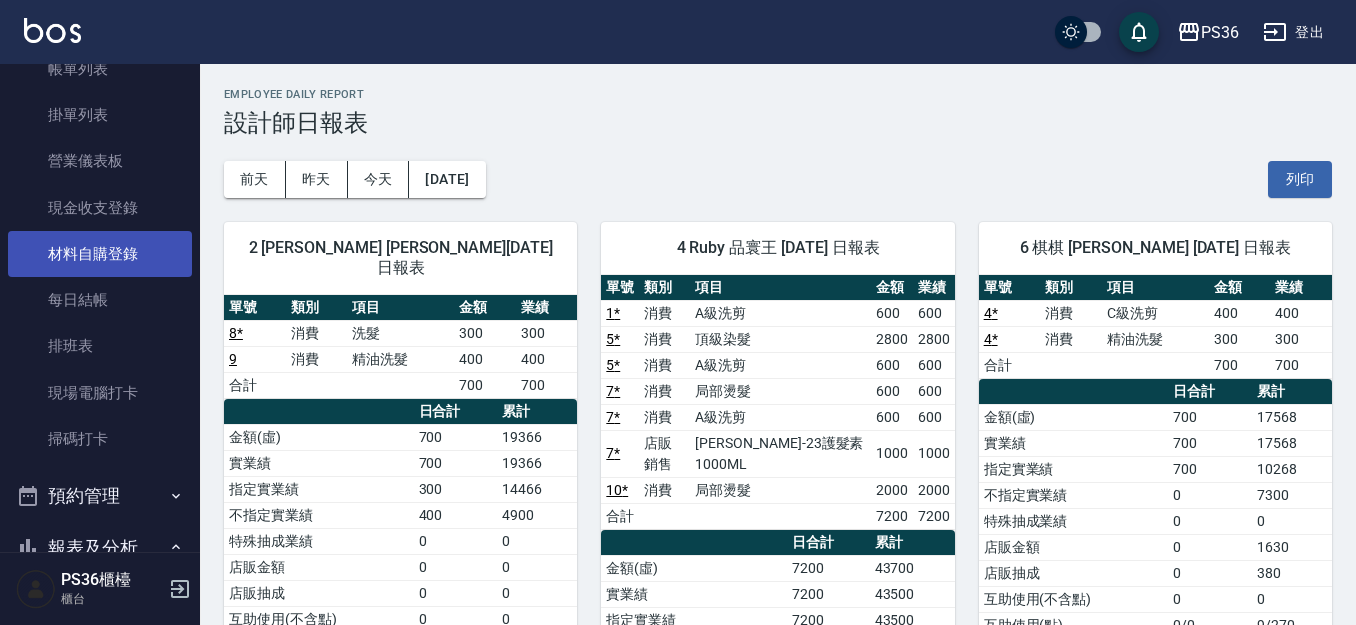 scroll, scrollTop: 0, scrollLeft: 0, axis: both 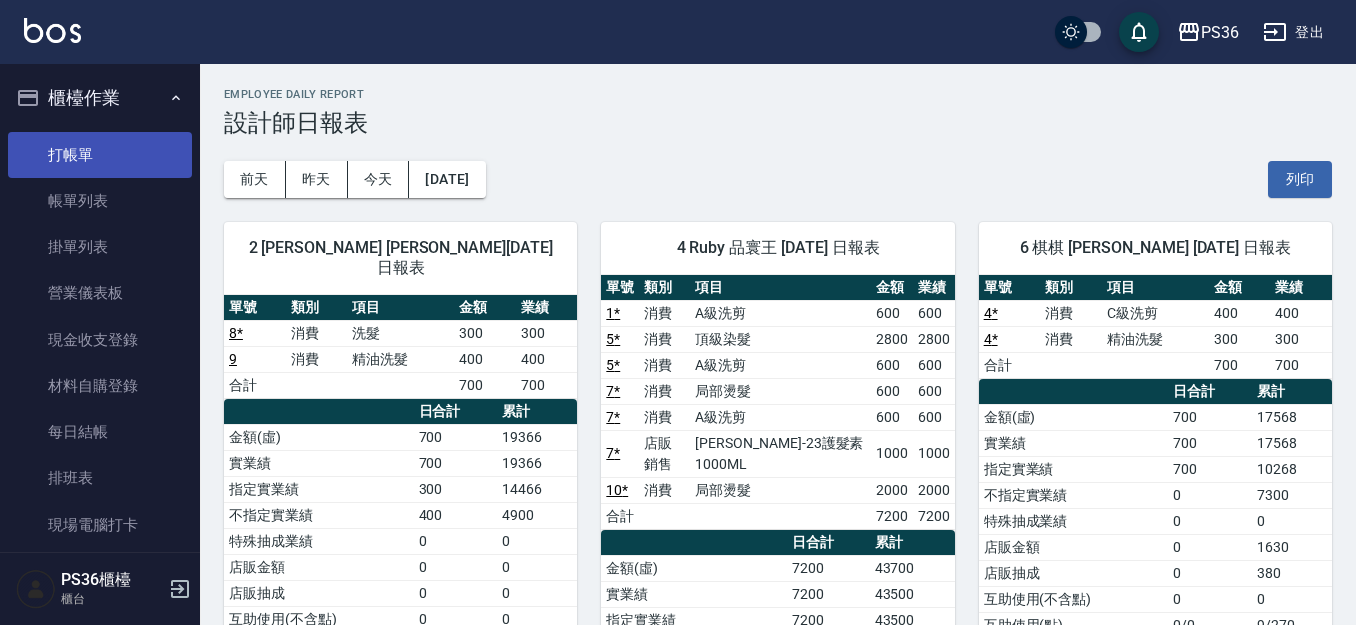 click on "打帳單" at bounding box center [100, 155] 